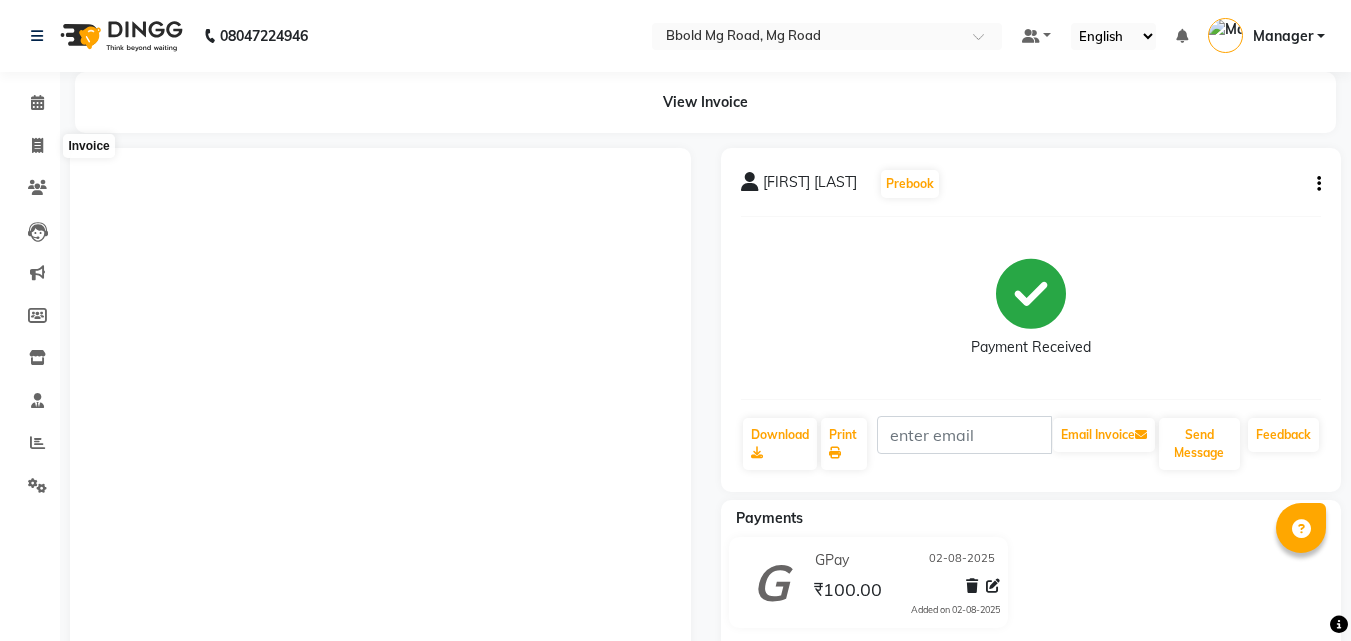 scroll, scrollTop: 0, scrollLeft: 0, axis: both 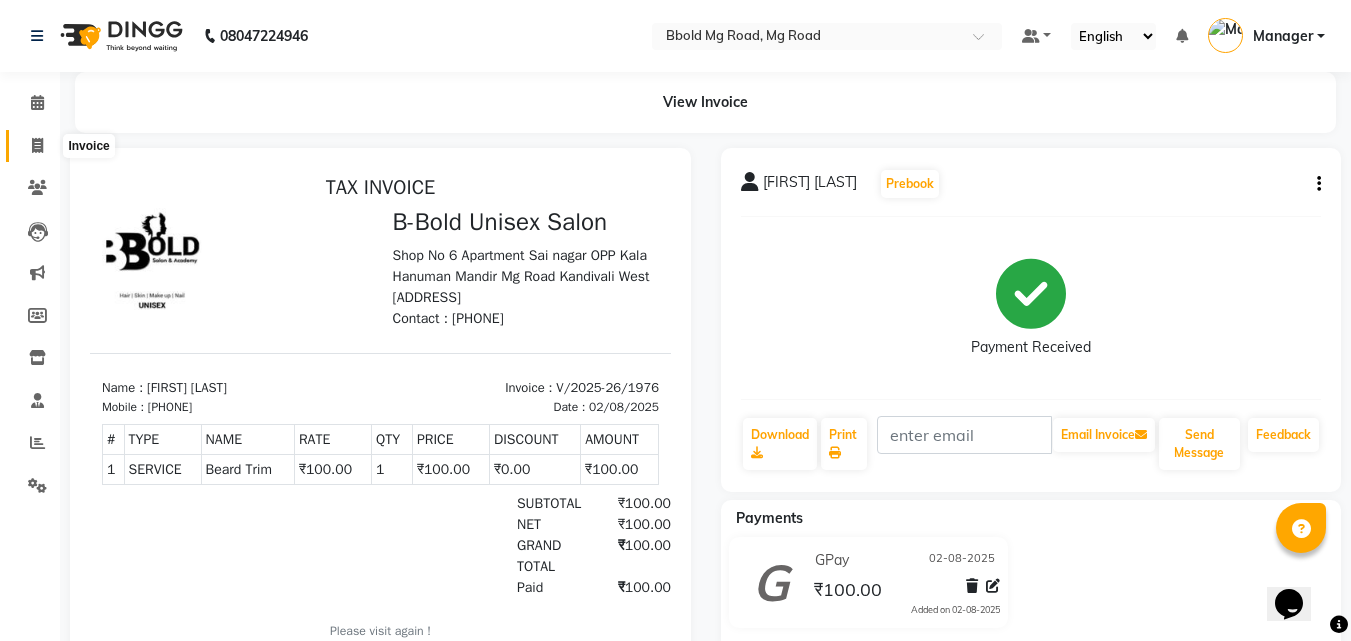 click 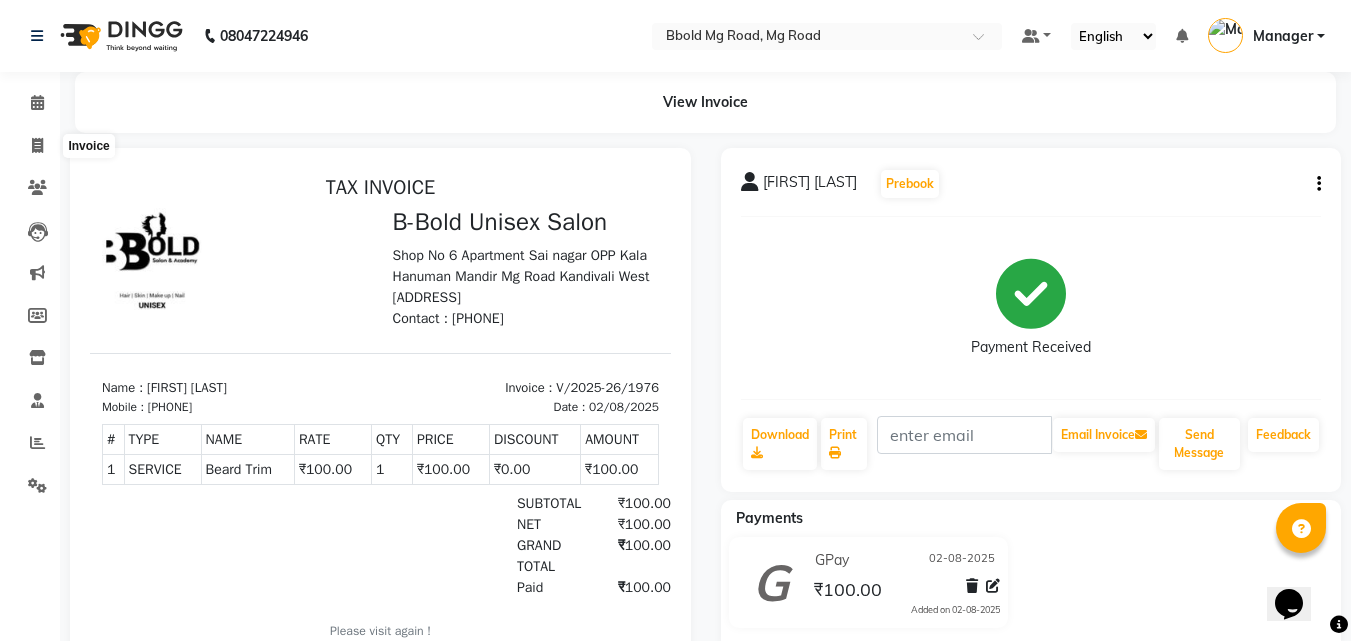 select on "service" 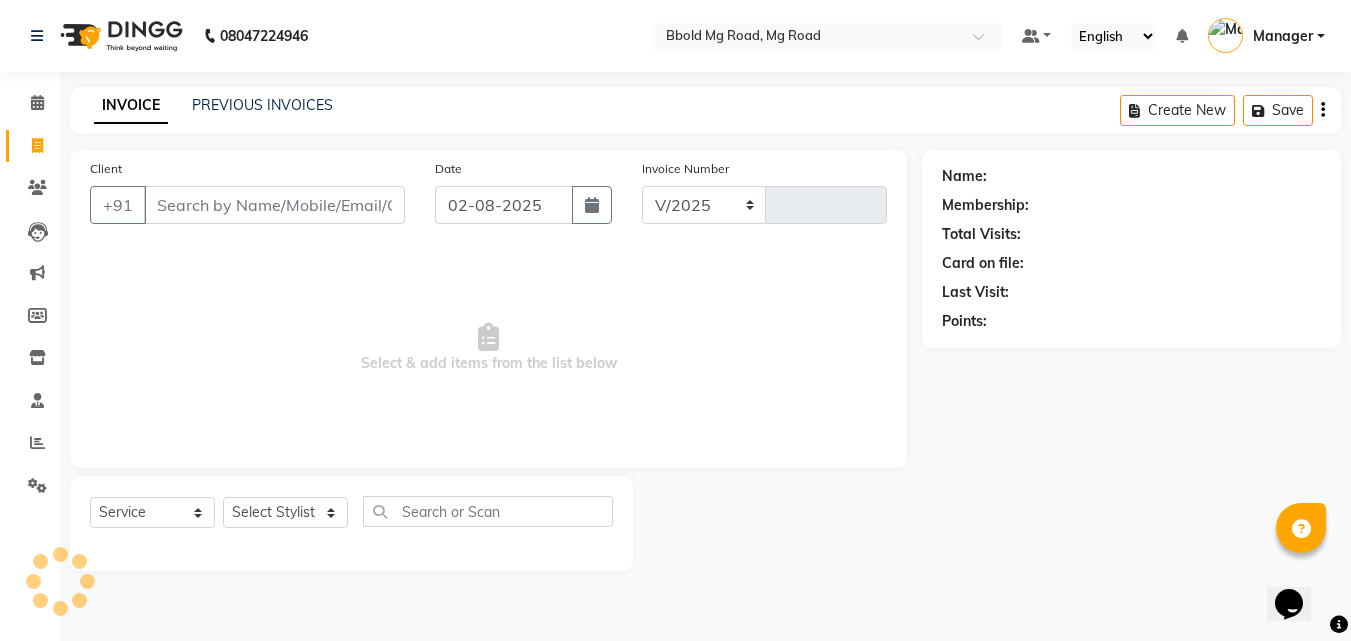 select on "7353" 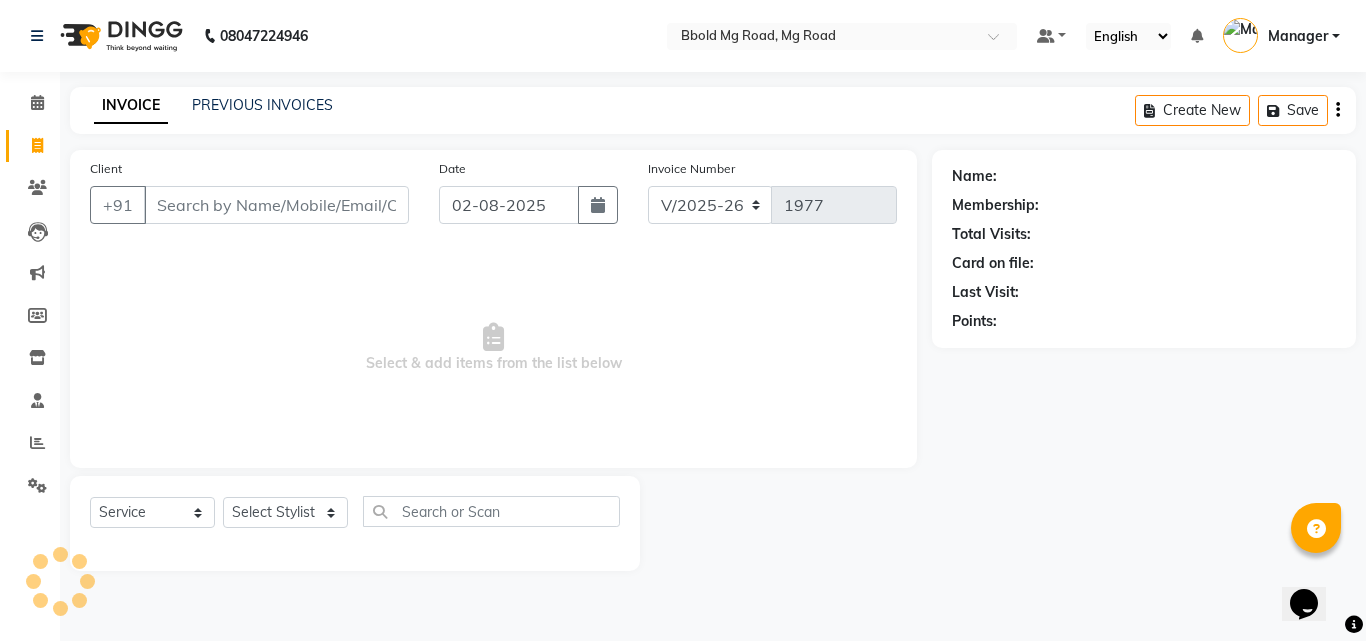 click on "Client" at bounding box center (276, 205) 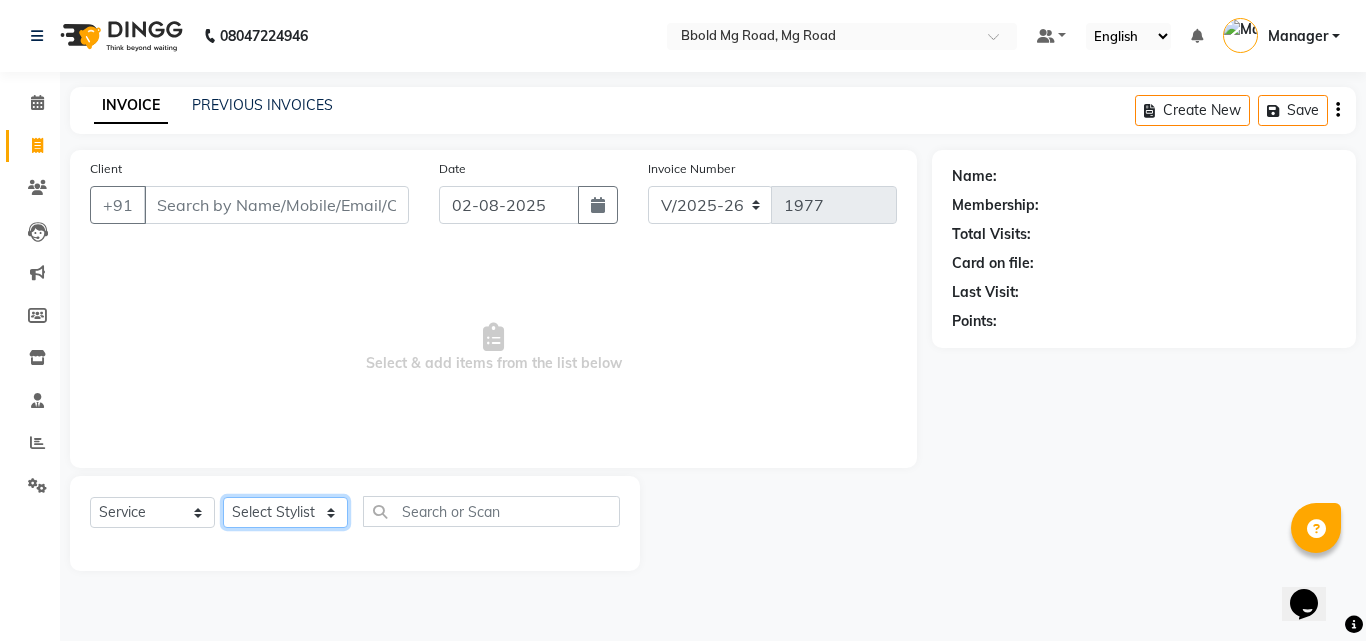 click on "Select Stylist [FIRST] [LAST] [FIRST] [FIRST] [FIRST] [FIRST] Manager [FIRST] [FIRST] [FIRST] [FIRST] [FIRST] [FIRST] [FIRST]" 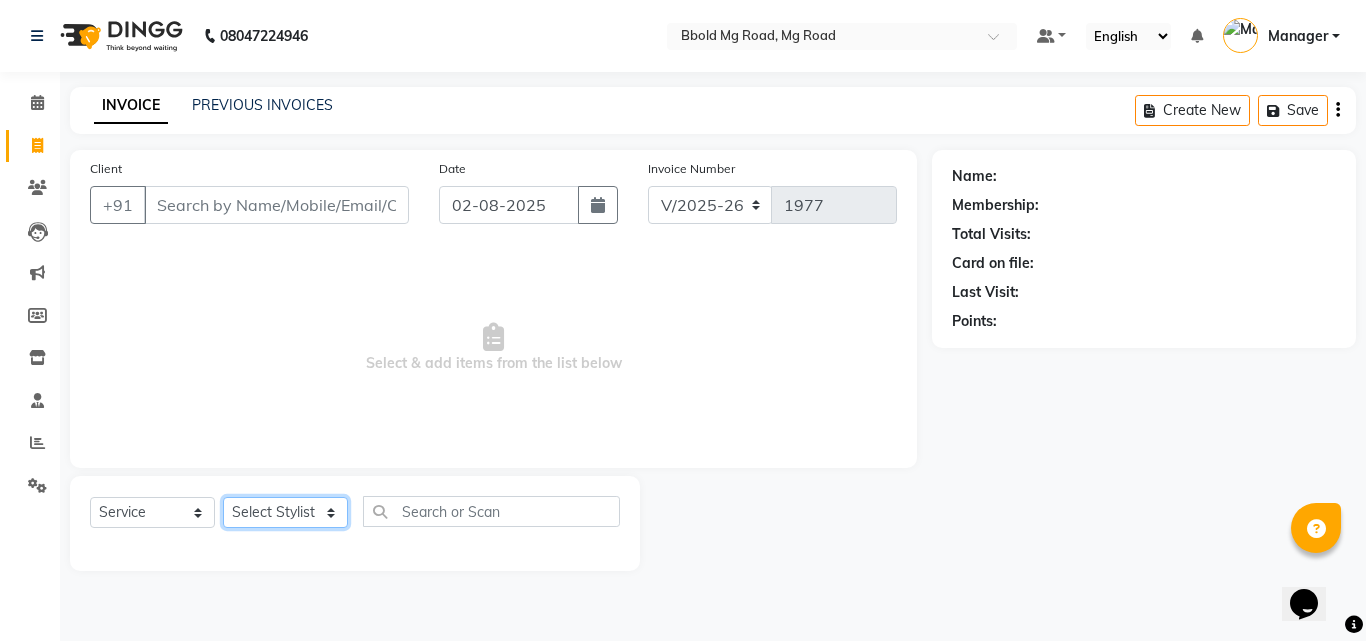 click on "Select Stylist [FIRST] [LAST] [FIRST] [FIRST] [FIRST] [FIRST] Manager [FIRST] [FIRST] [FIRST] [FIRST] [FIRST] [FIRST] [FIRST]" 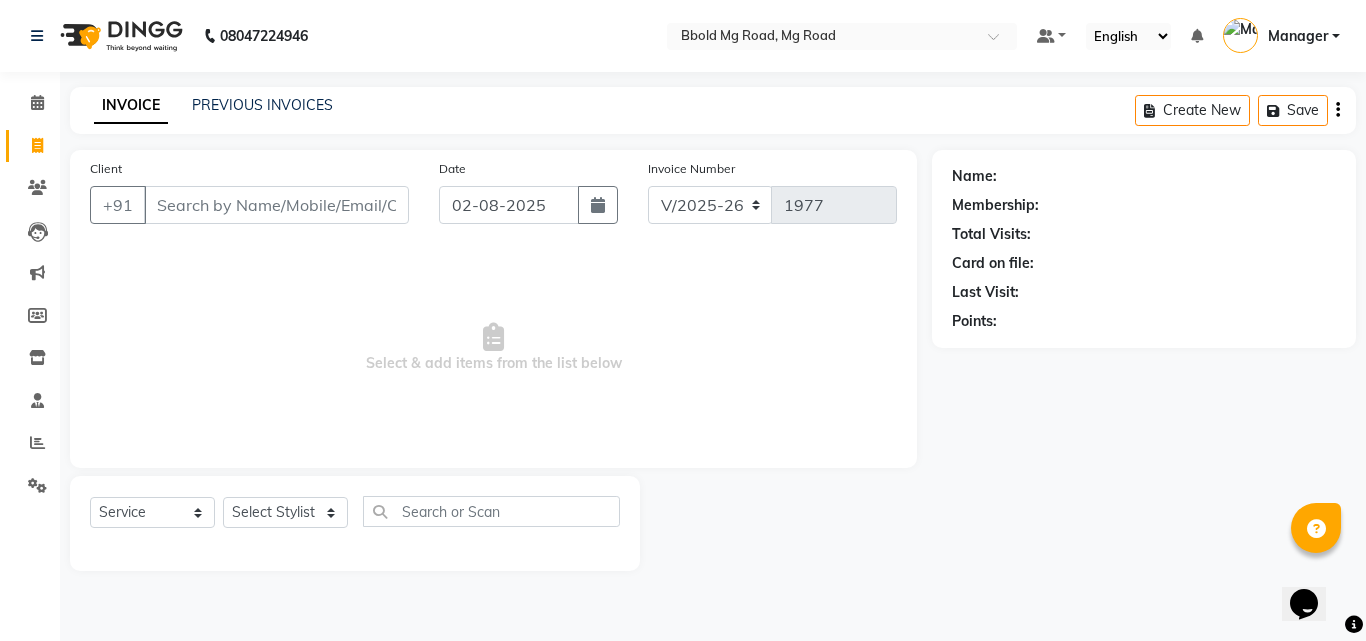 click on "Select & add items from the list below" at bounding box center [493, 348] 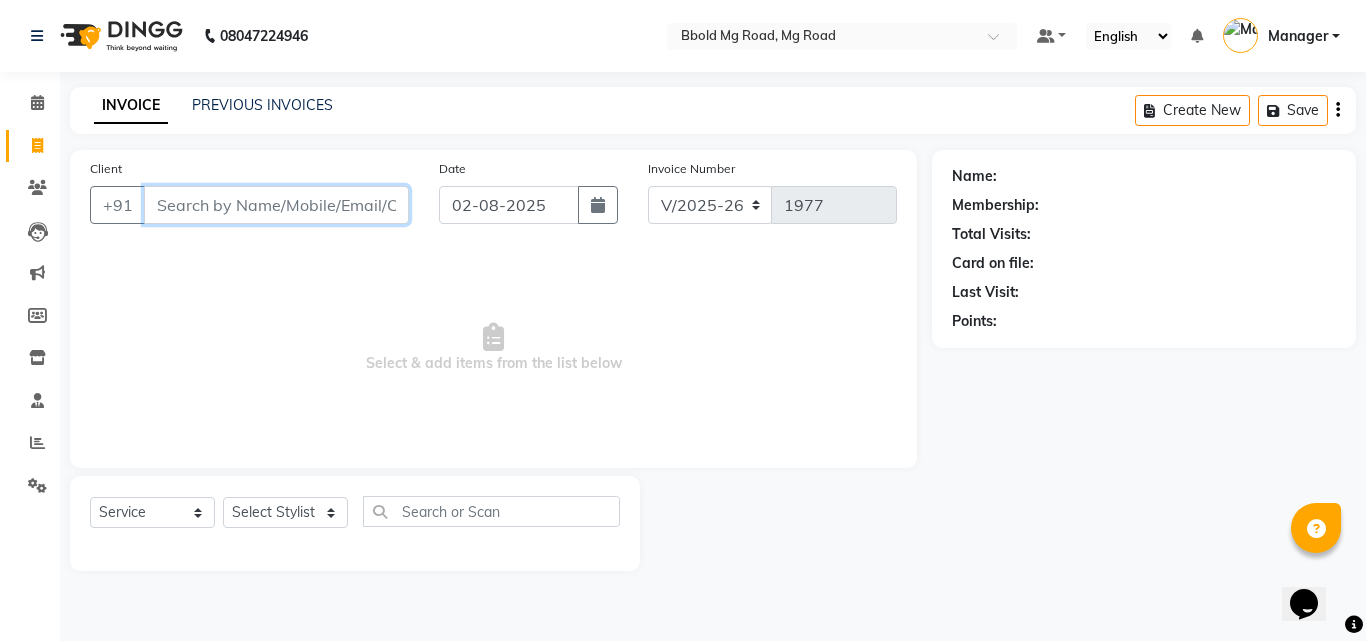 click on "Client" at bounding box center (276, 205) 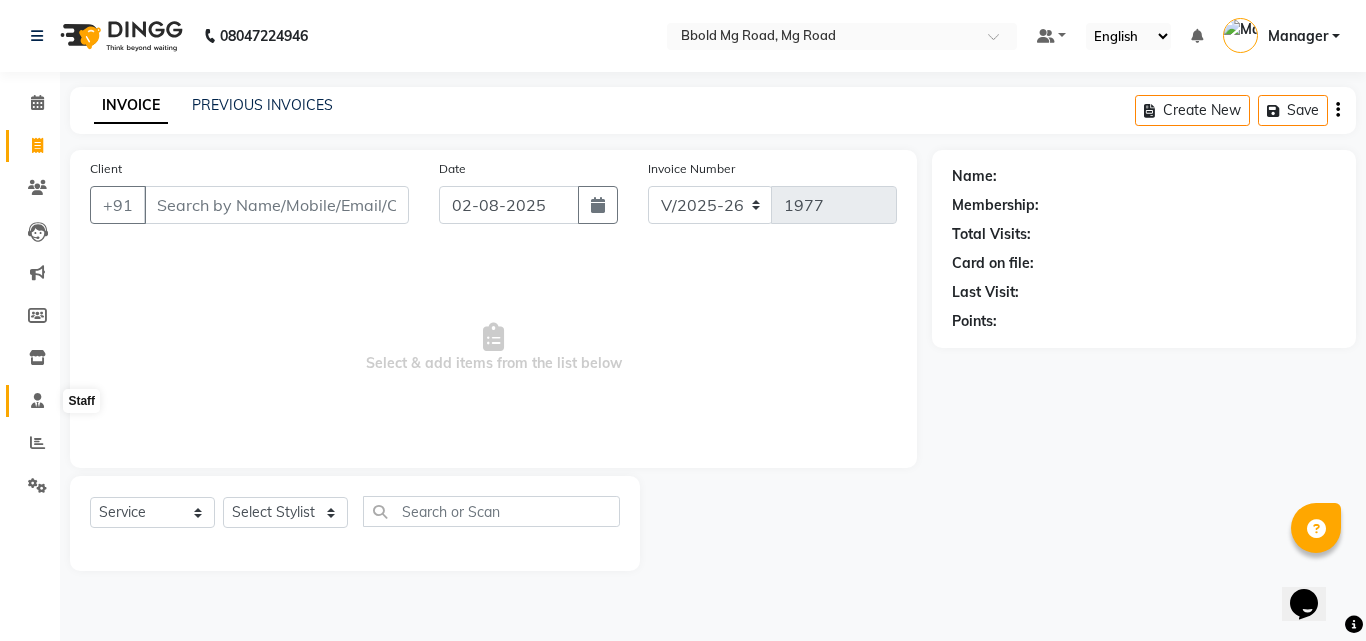 click 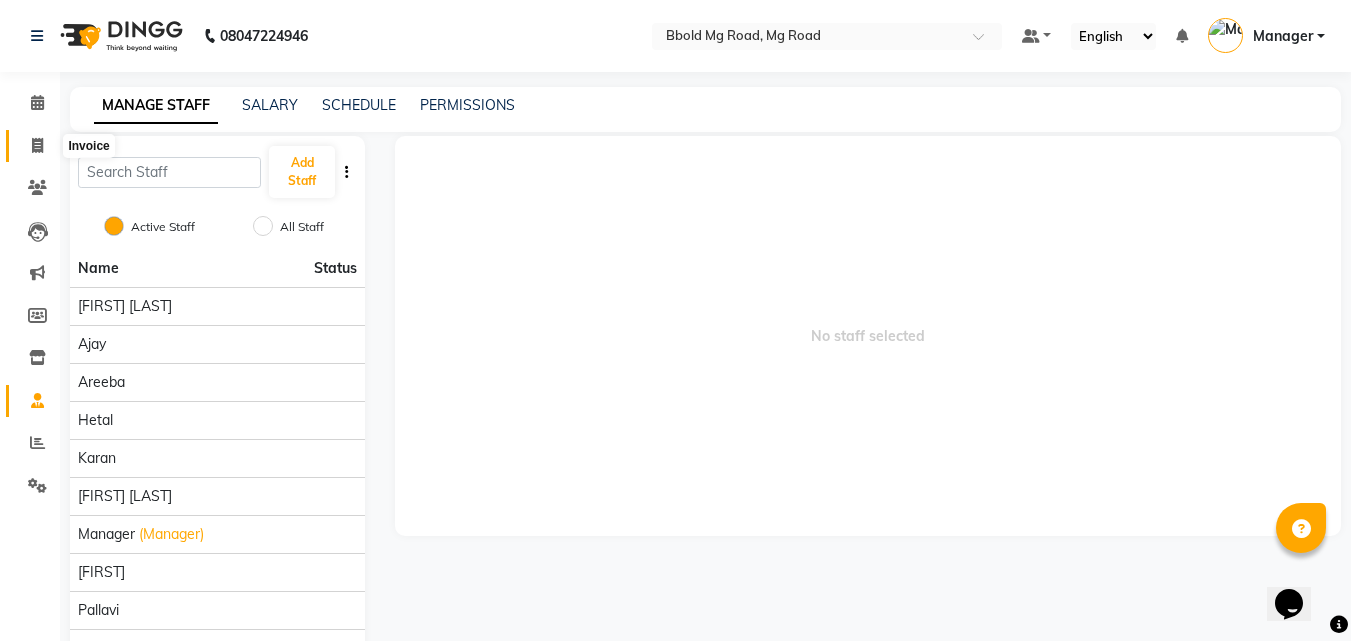click 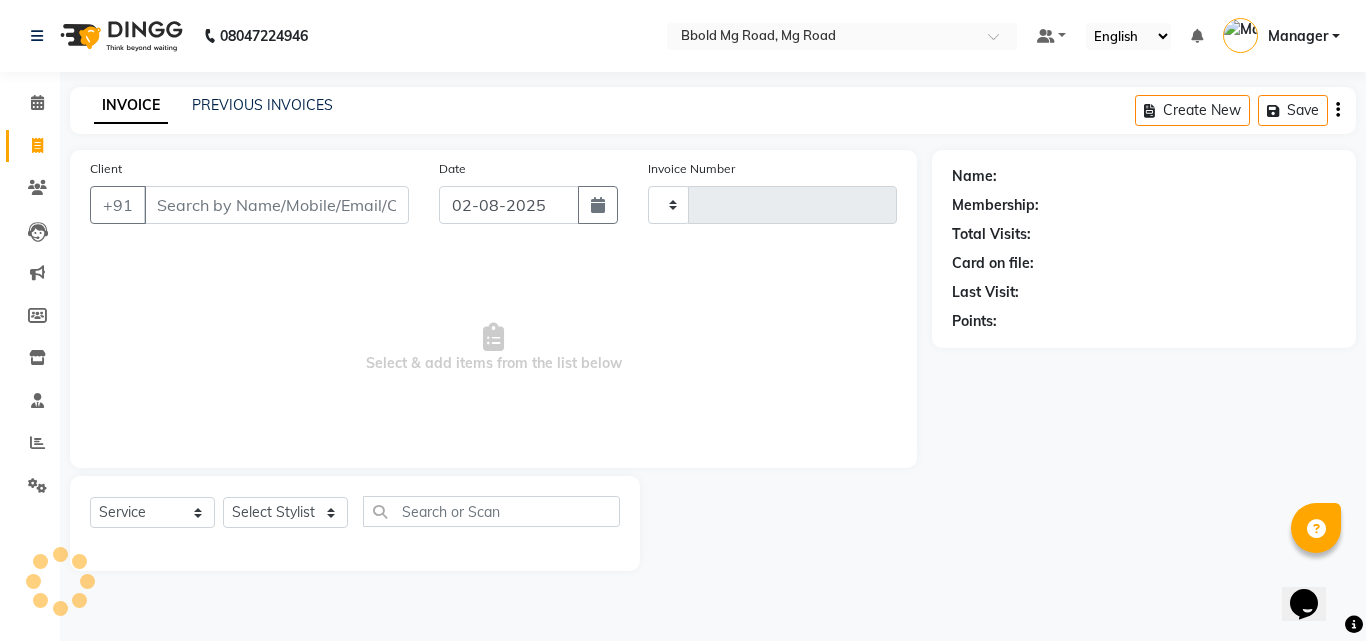 type on "1977" 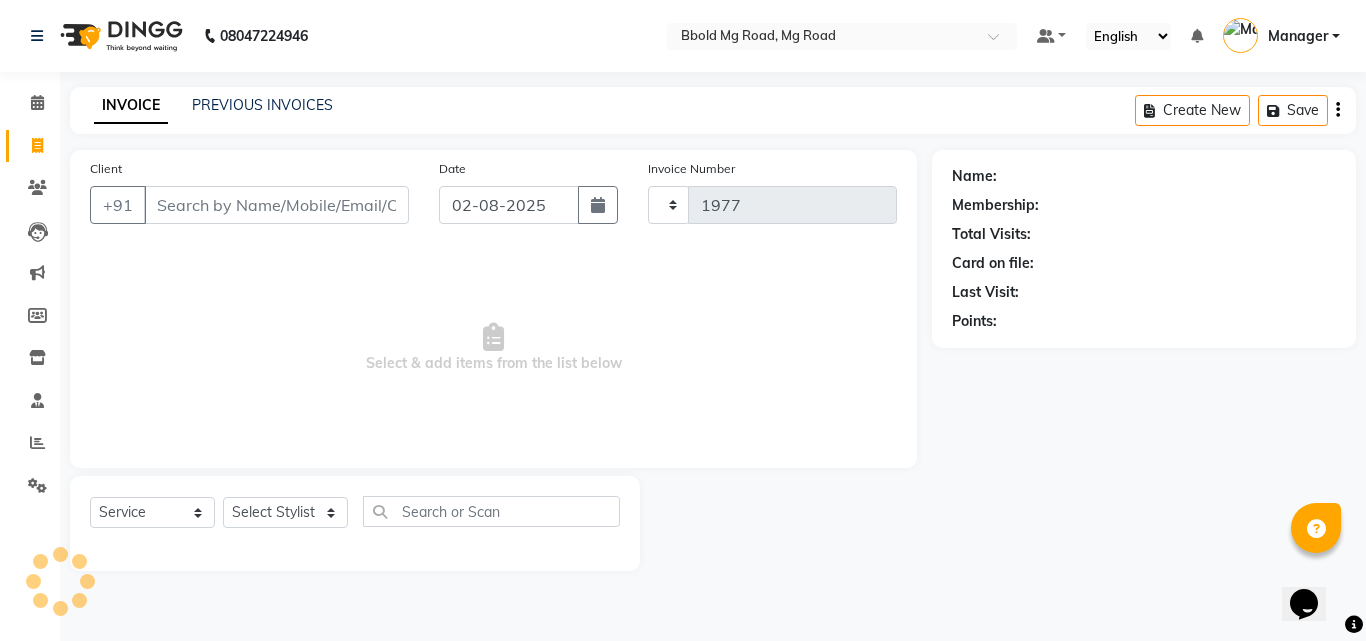 select on "7353" 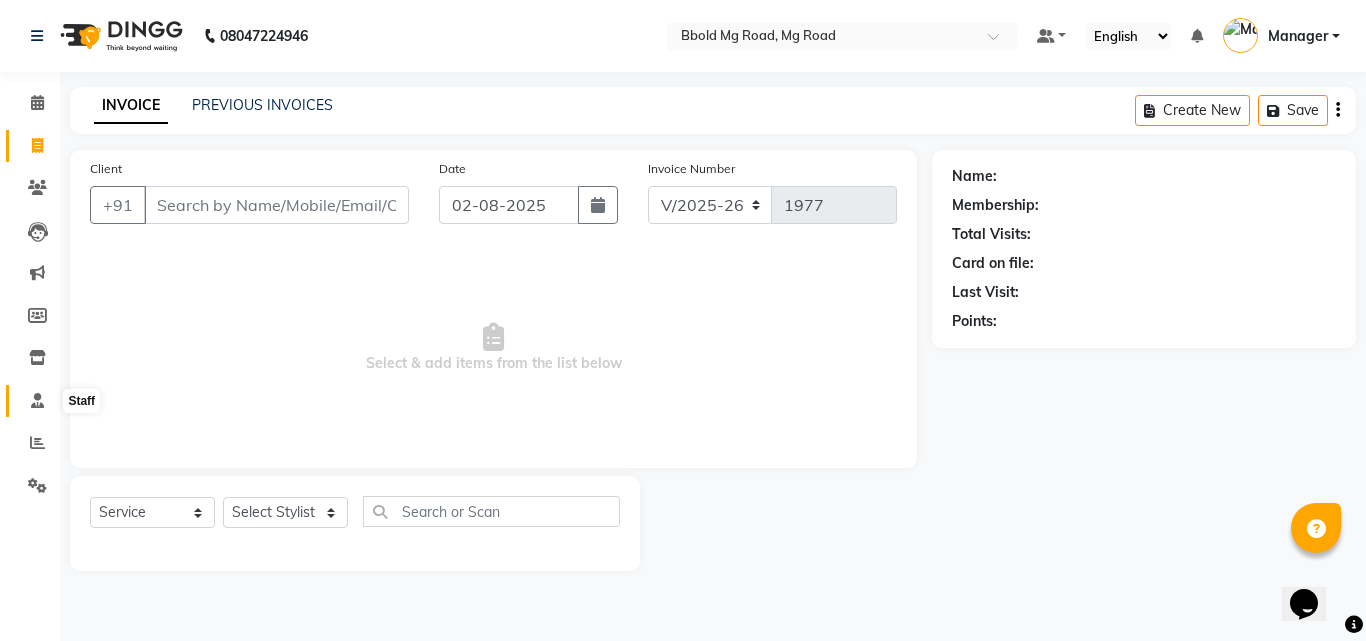 click 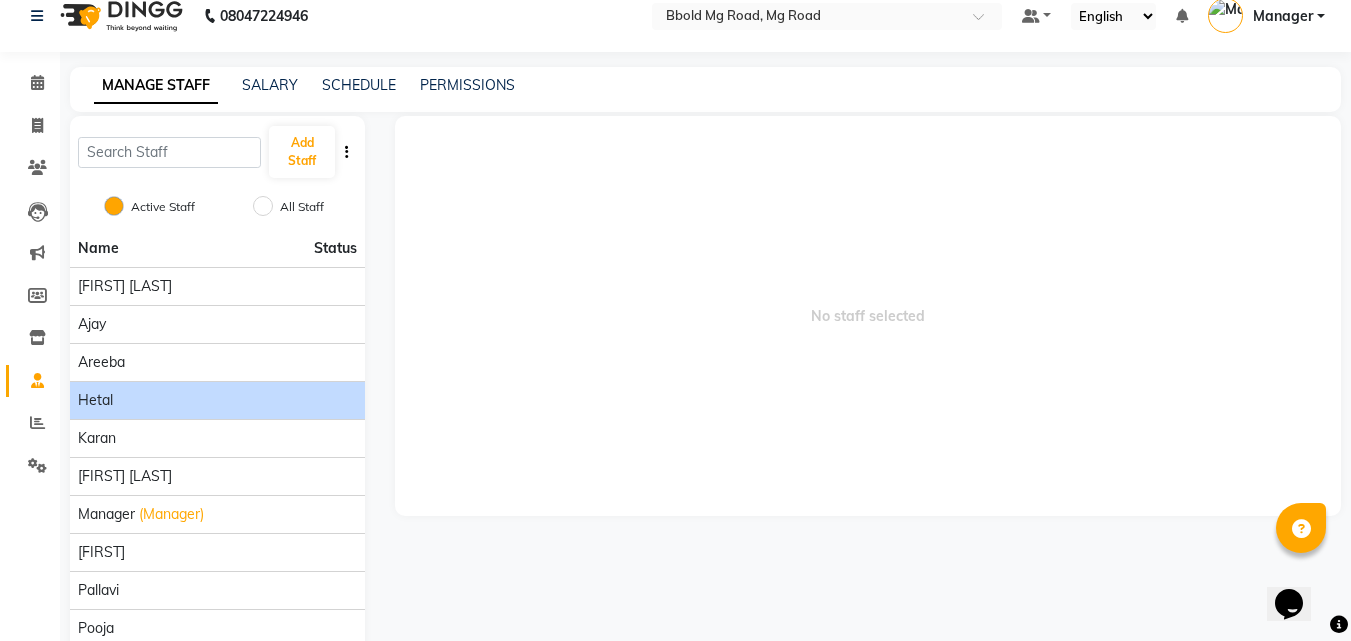scroll, scrollTop: 0, scrollLeft: 0, axis: both 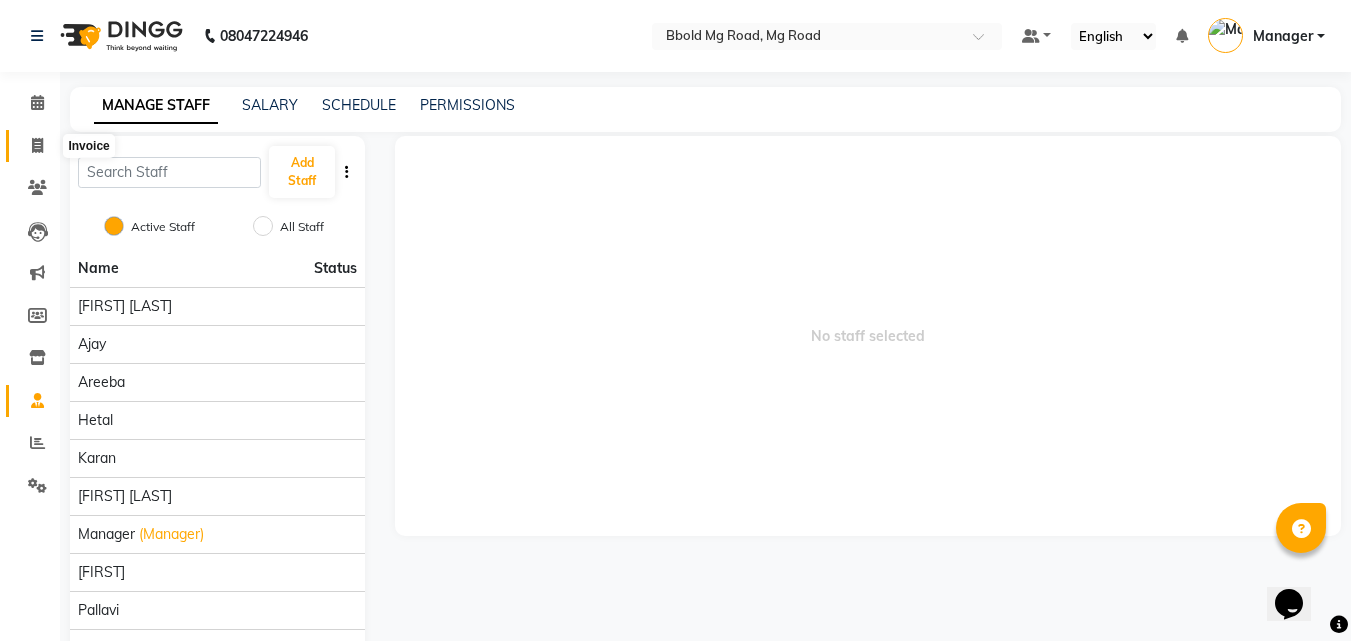 click 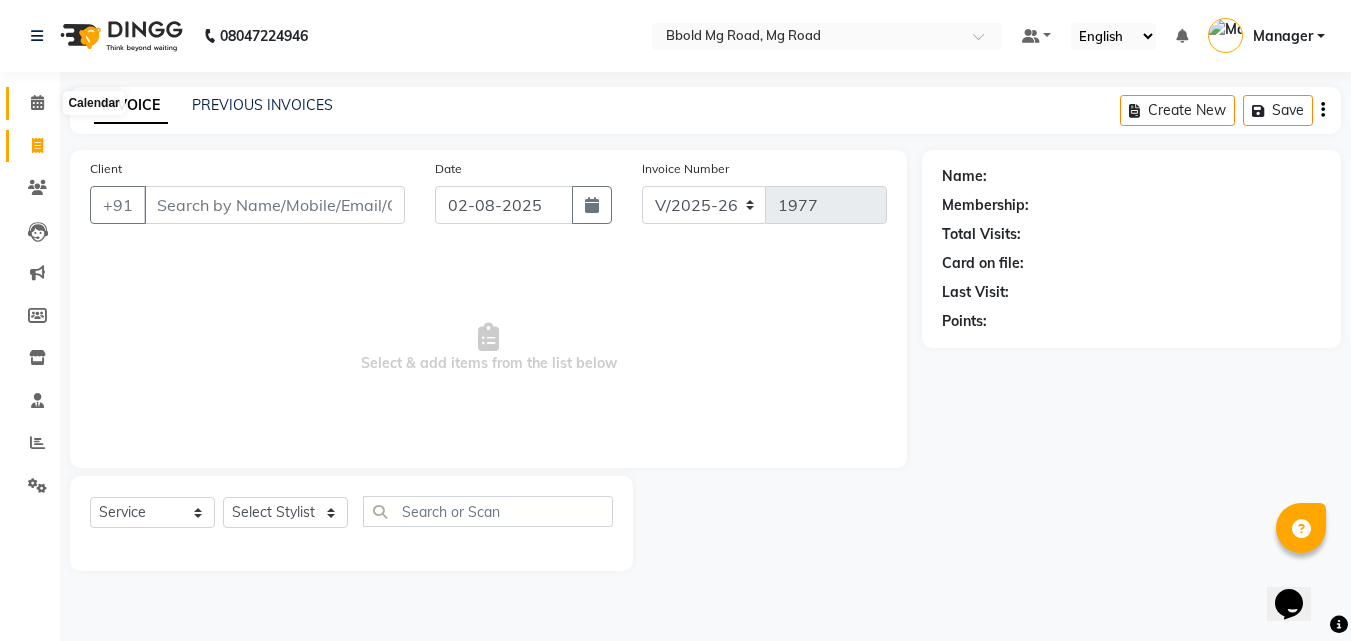 click 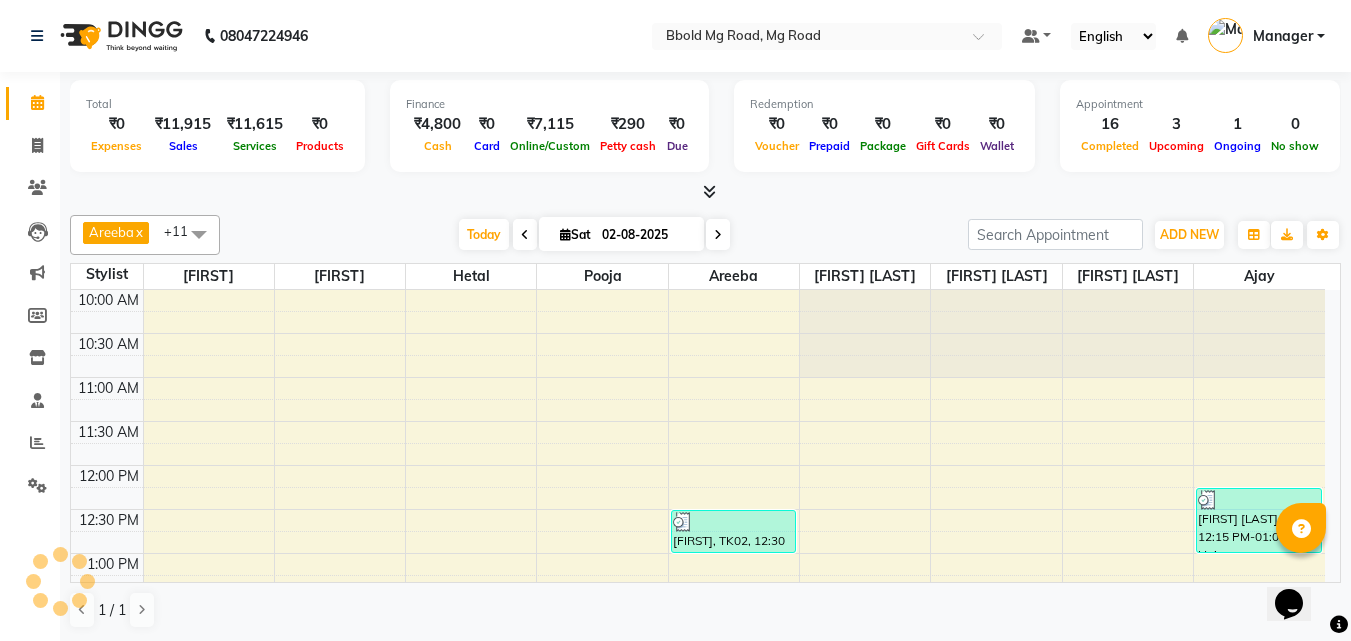 scroll, scrollTop: 0, scrollLeft: 0, axis: both 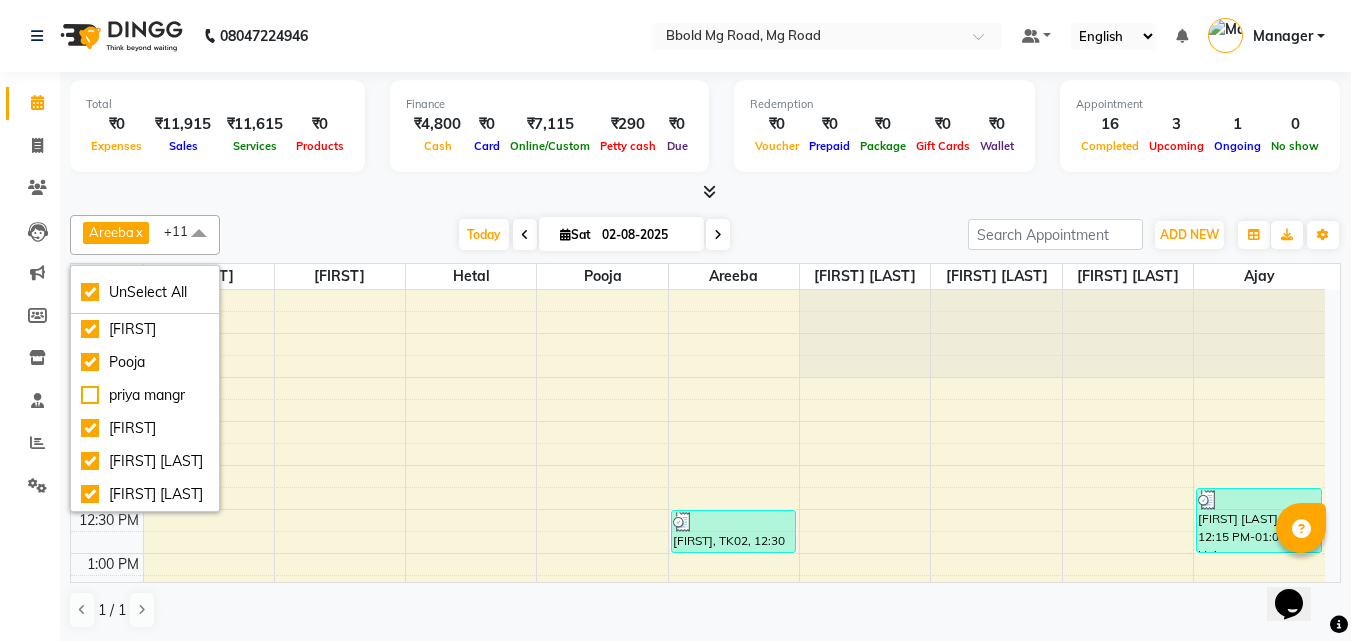 click at bounding box center (199, 234) 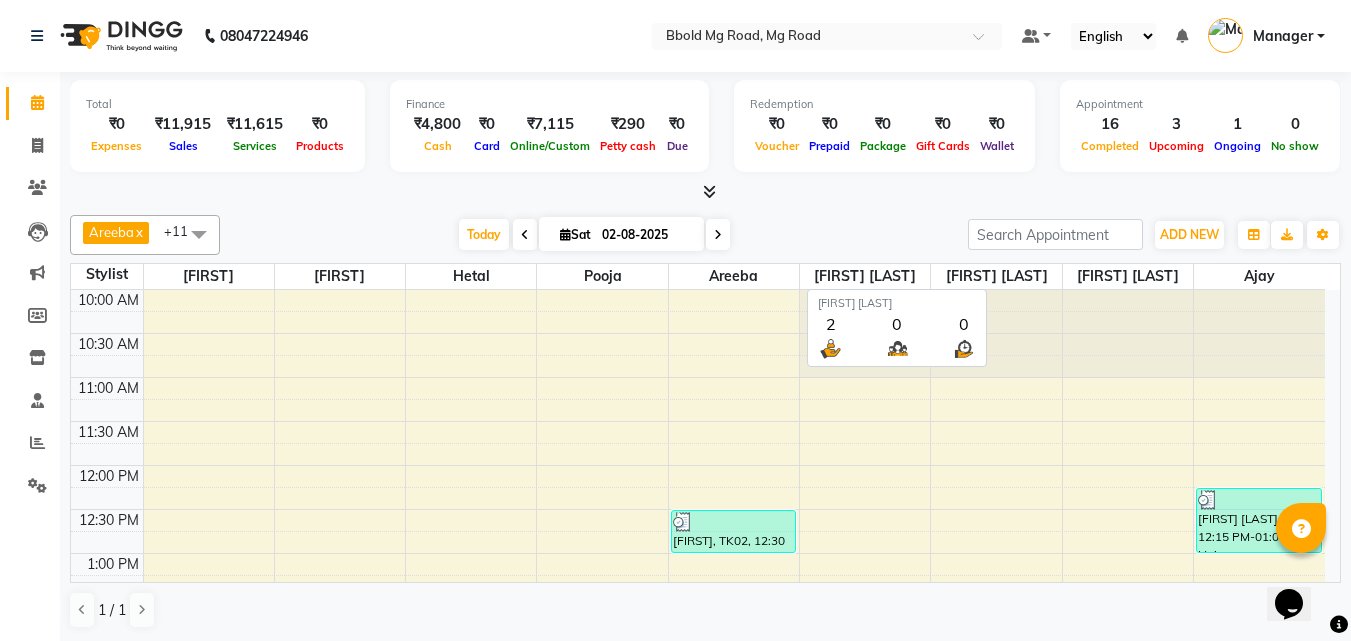 click on "[FIRST] [LAST]" at bounding box center [996, 276] 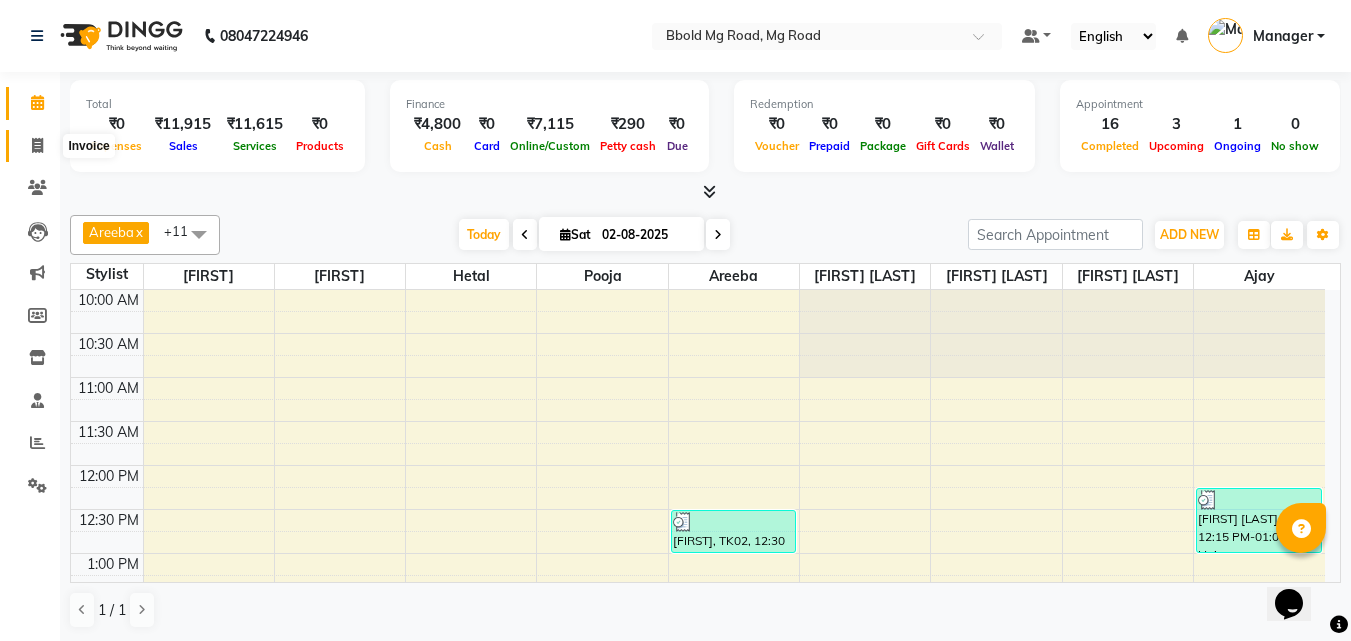 click 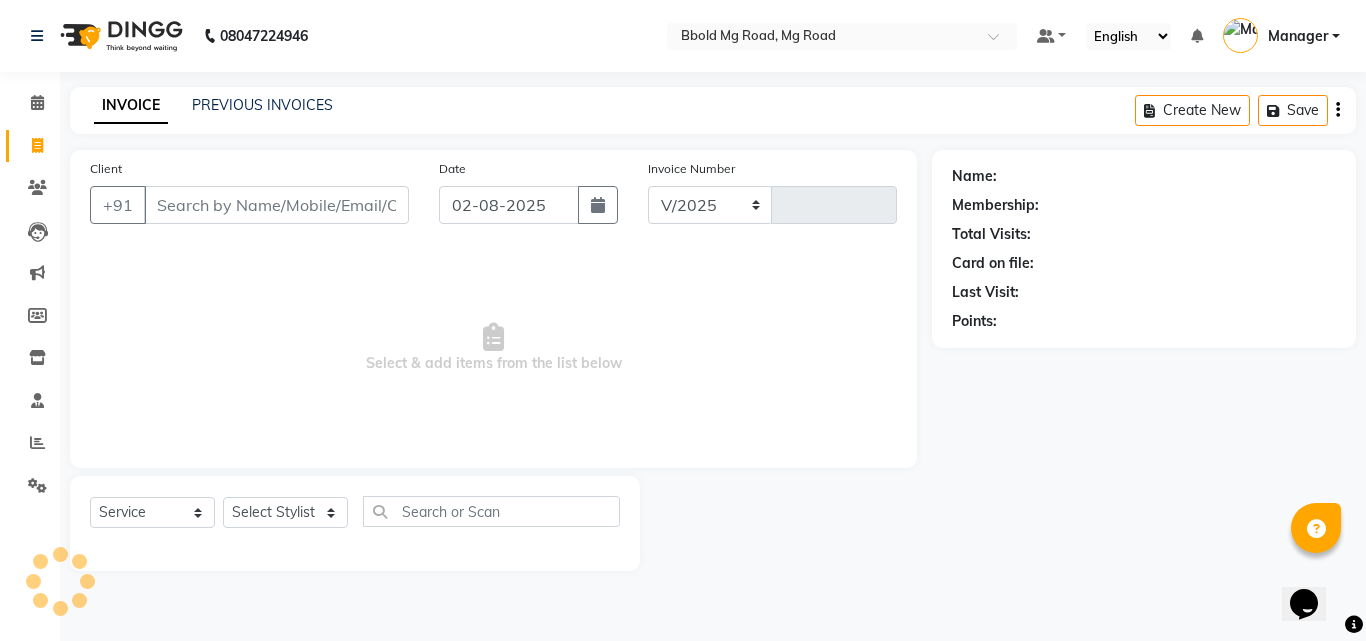 select on "7353" 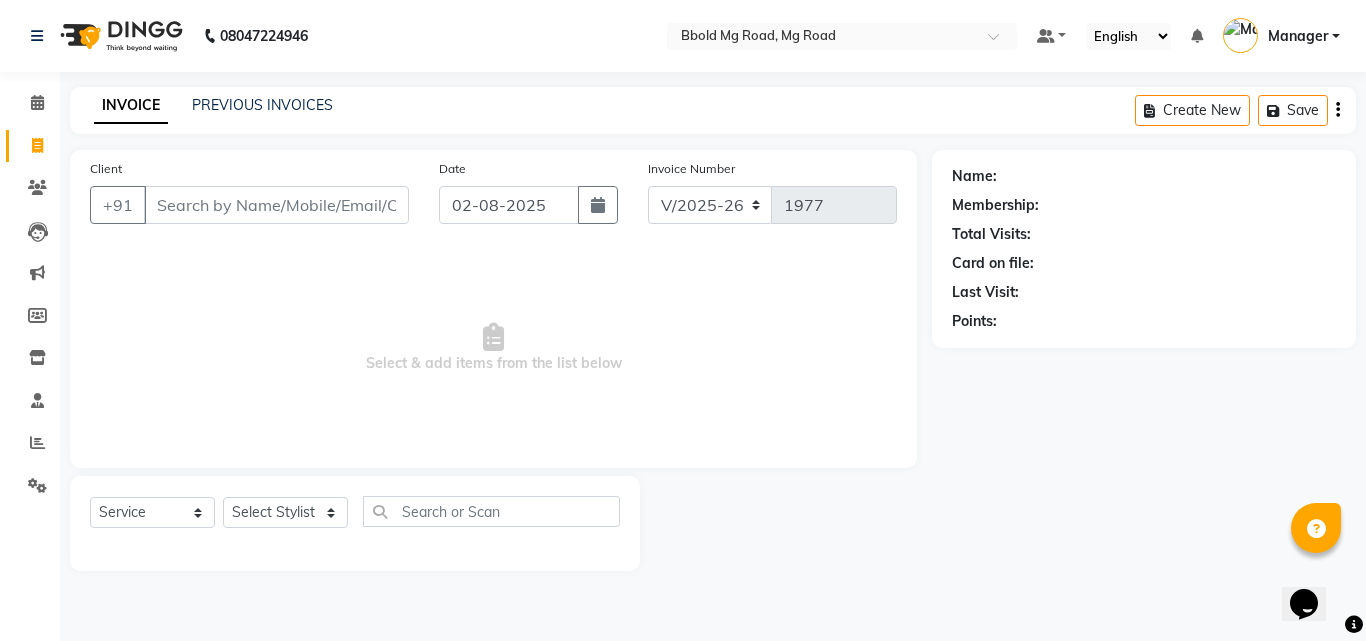 click on "Client" at bounding box center [276, 205] 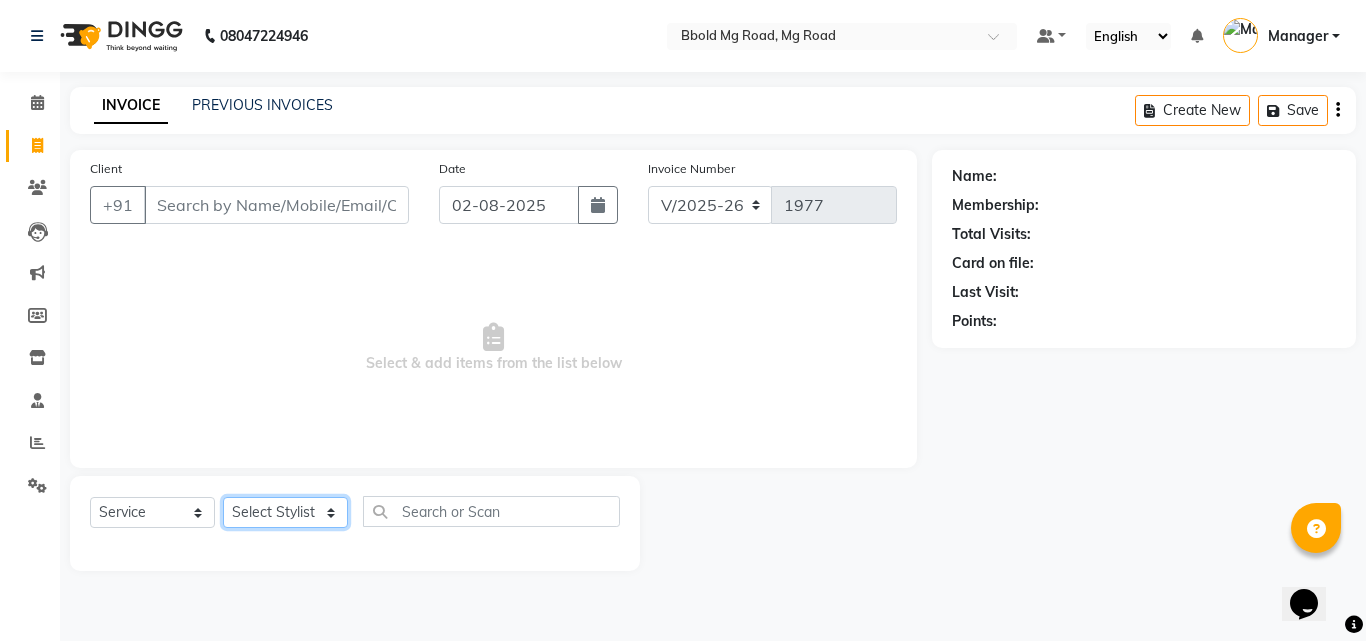 click on "Select Stylist [FIRST] [LAST] [FIRST] [FIRST] [FIRST] [FIRST] Manager [FIRST] [FIRST] [FIRST] [FIRST] [FIRST] [FIRST] [FIRST]" 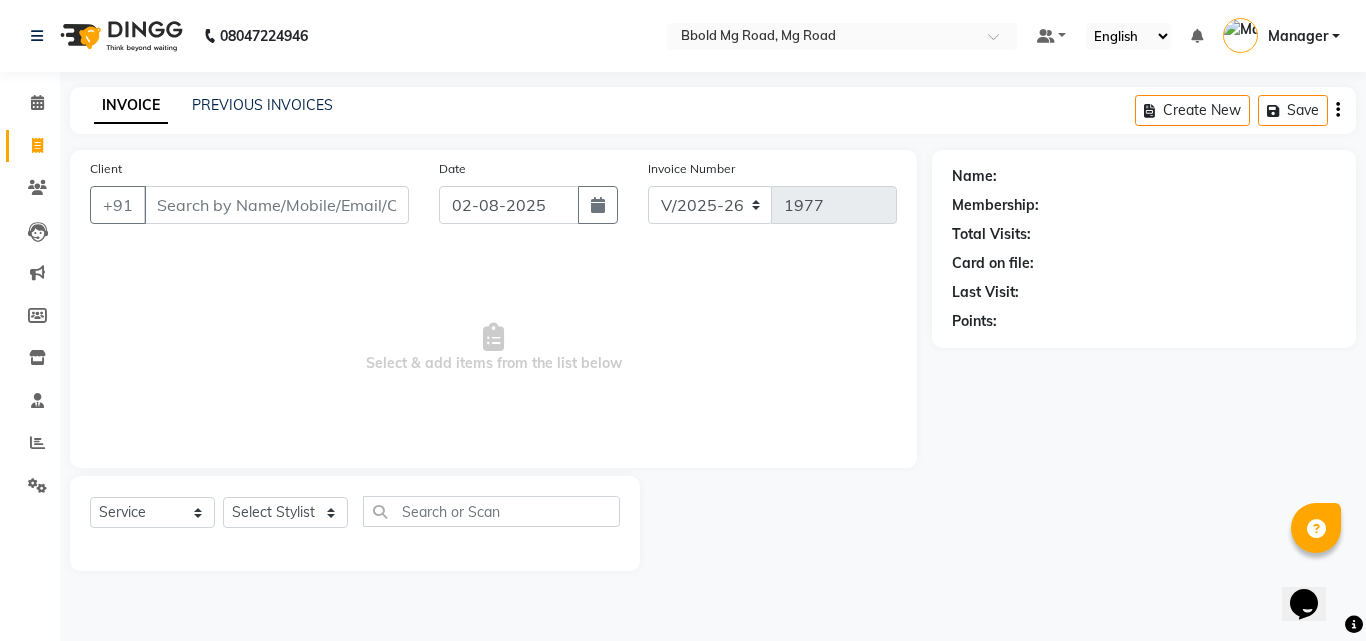 click on "Select & add items from the list below" at bounding box center (493, 348) 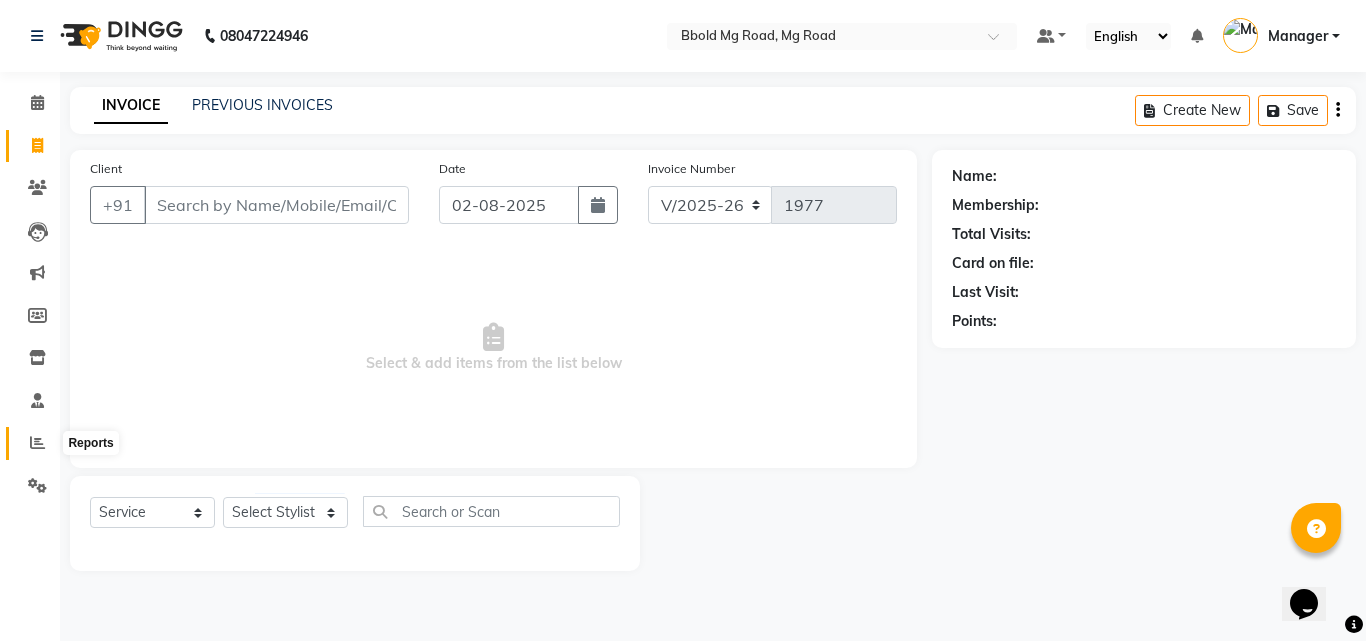click 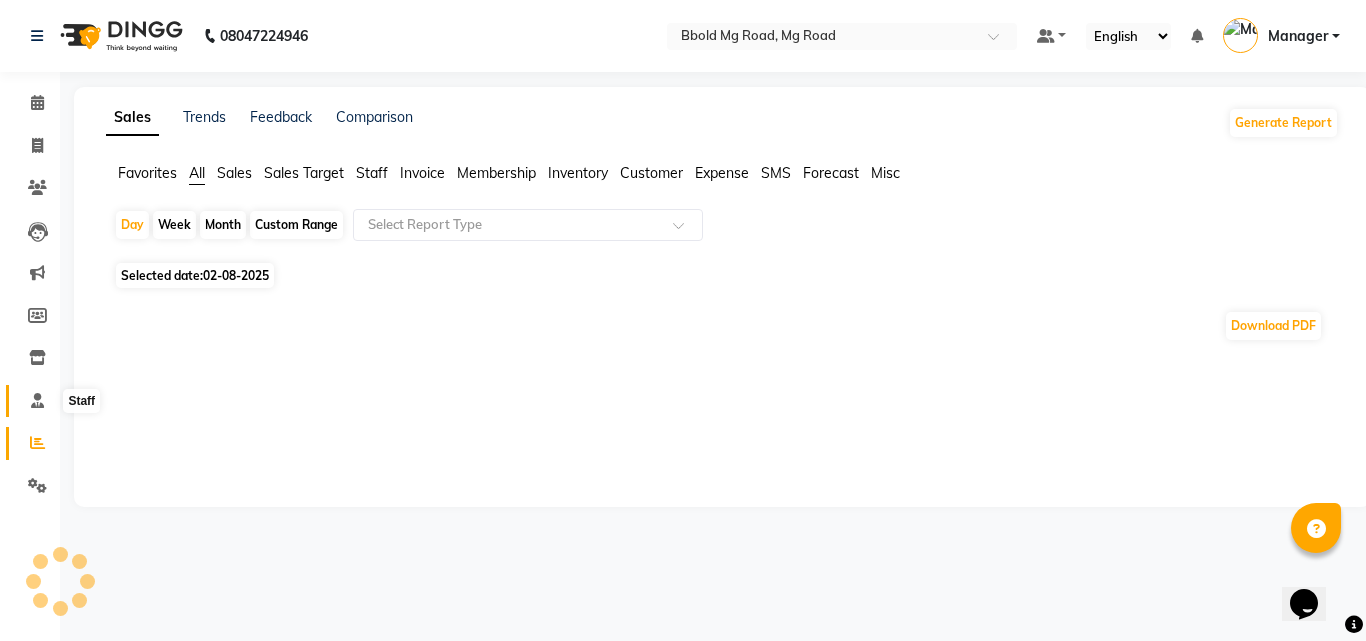 click 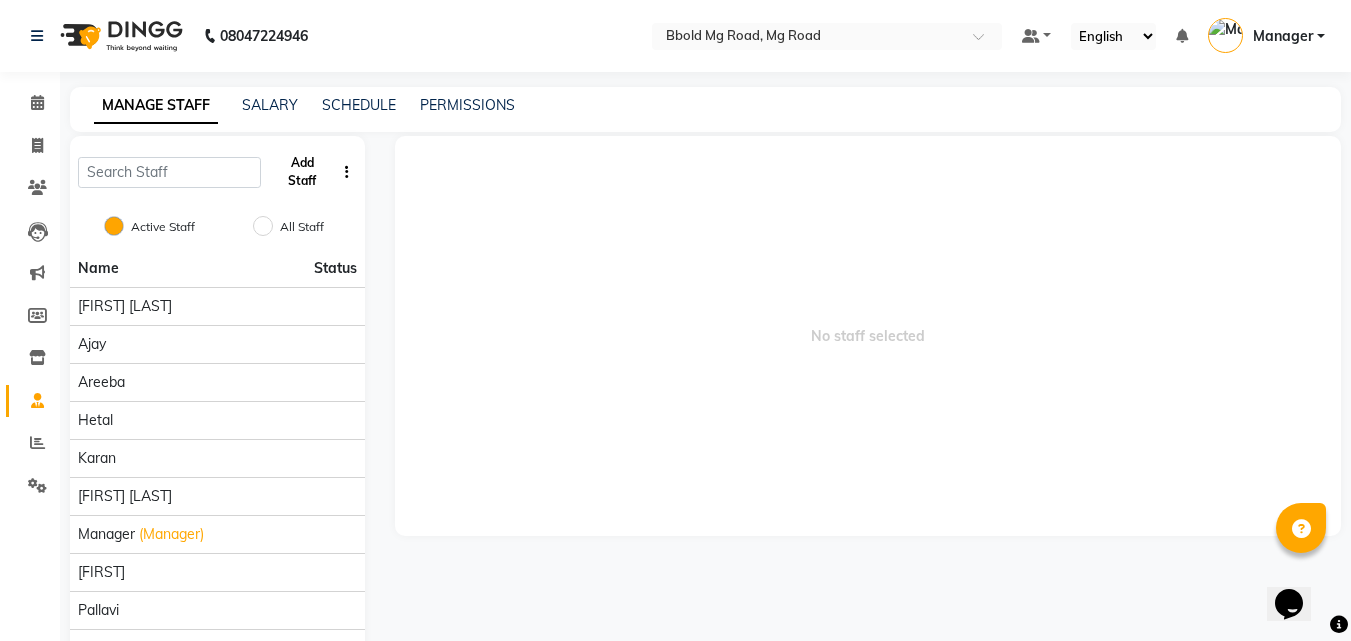 click on "Add Staff" 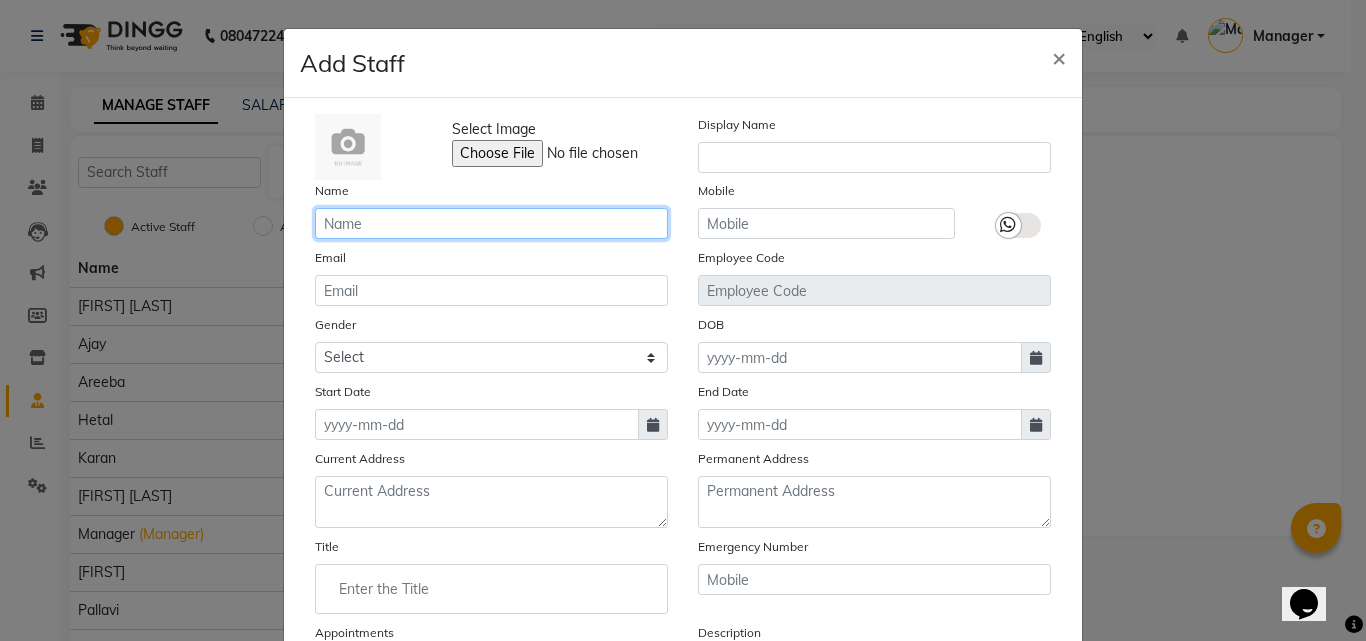 click 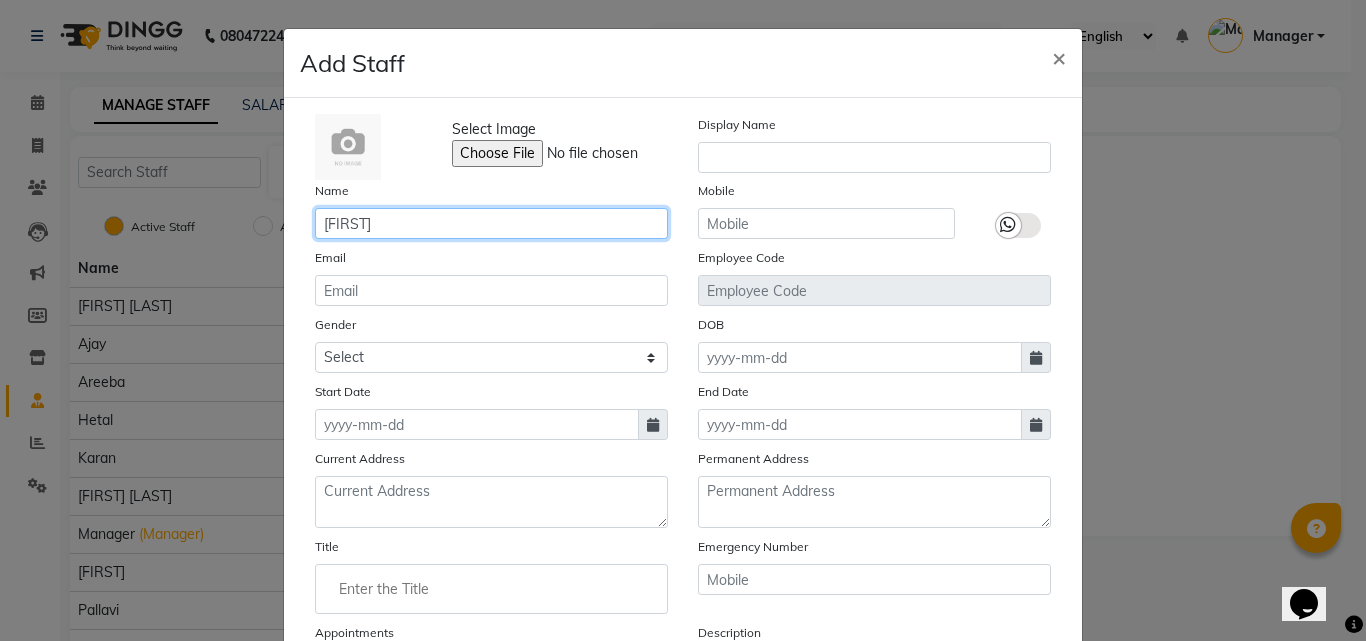 type on "[FIRST]" 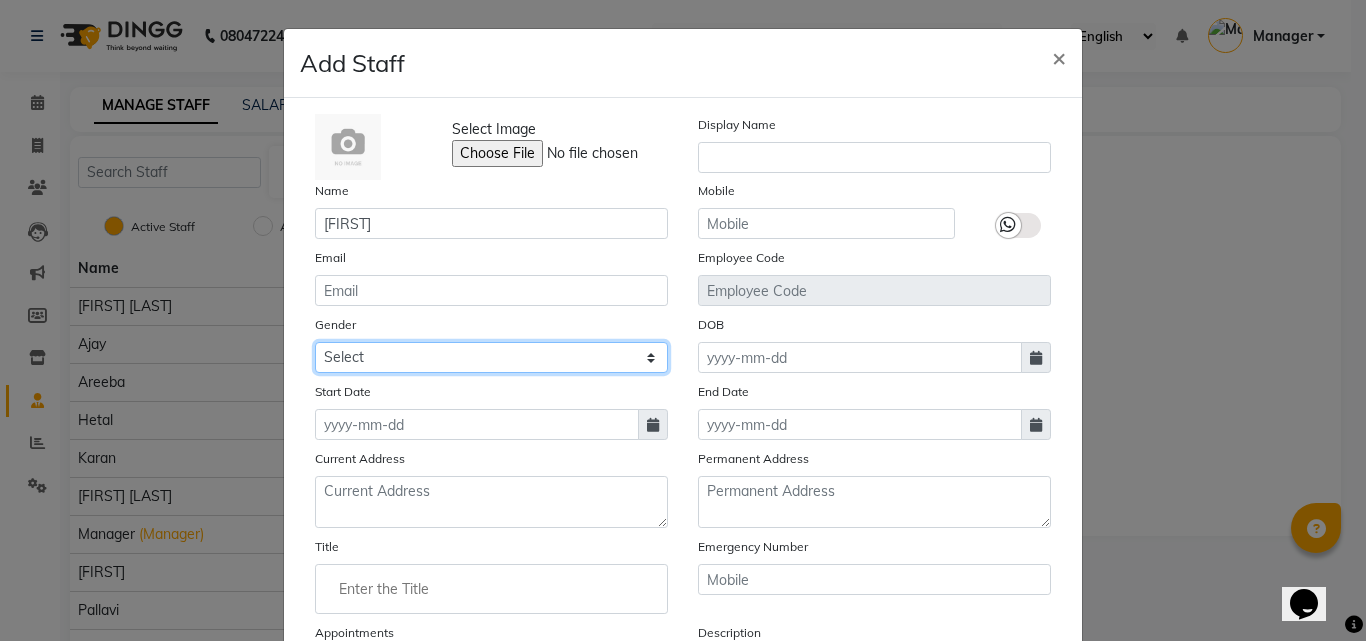 click on "Select Male Female Other Prefer Not To Say" 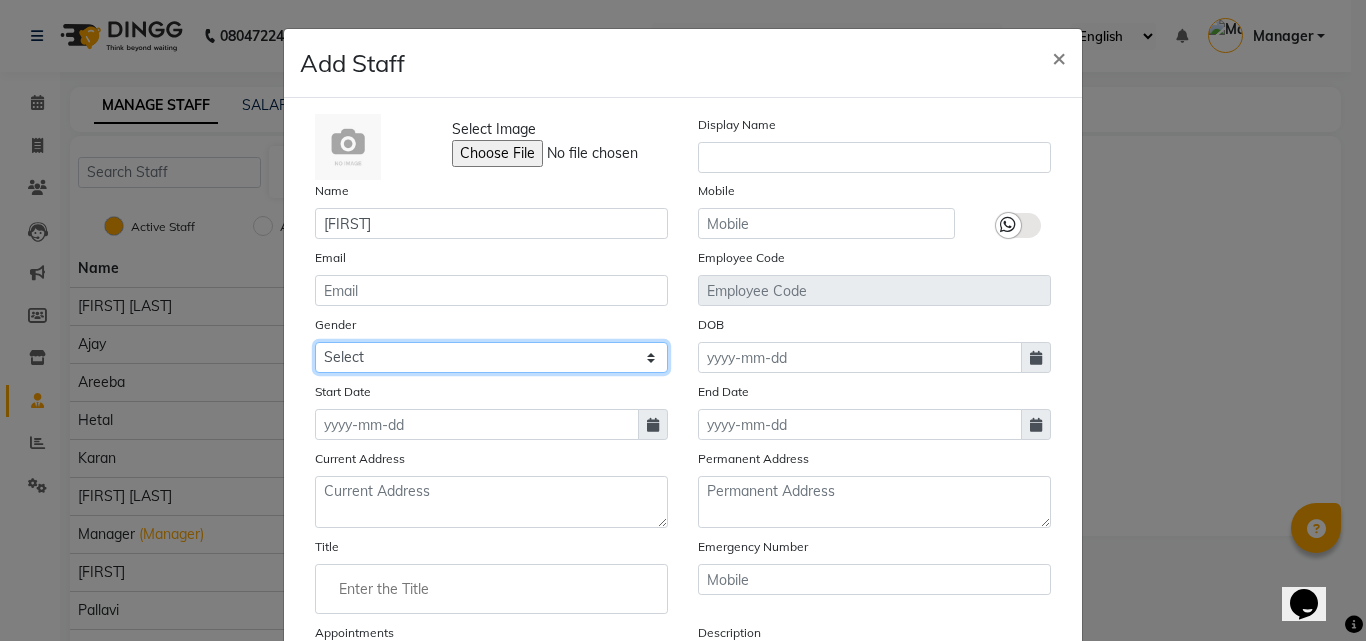 select on "female" 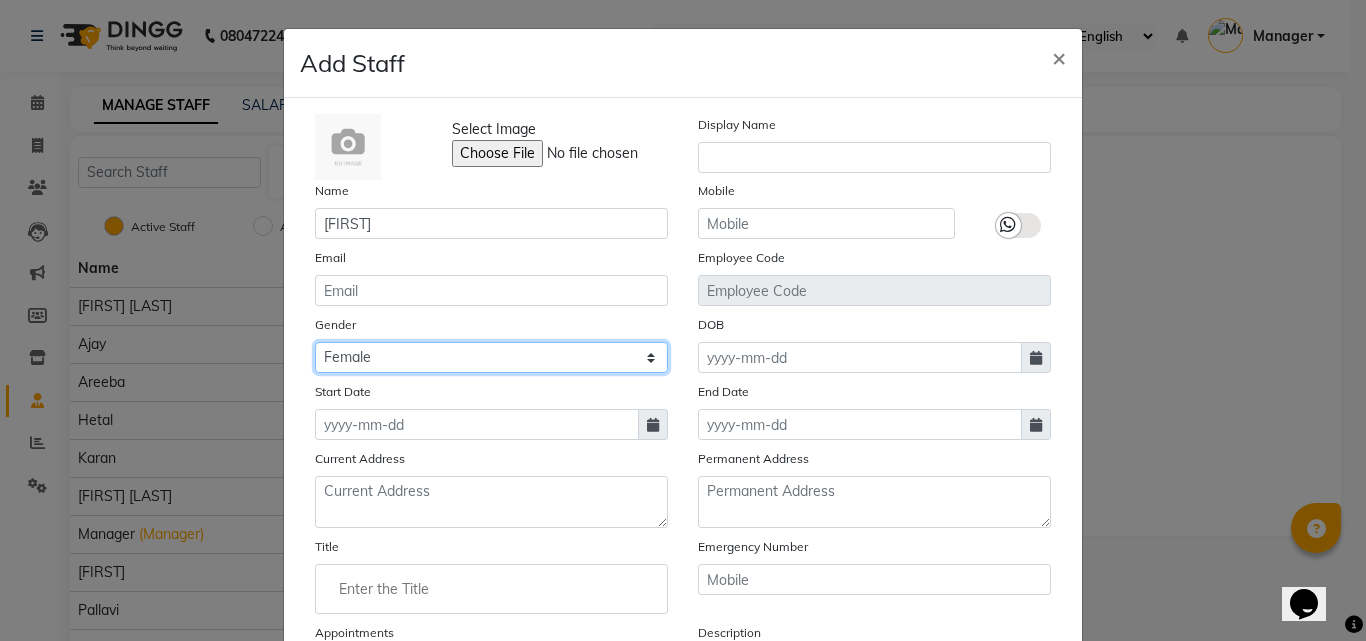 click on "Select Male Female Other Prefer Not To Say" 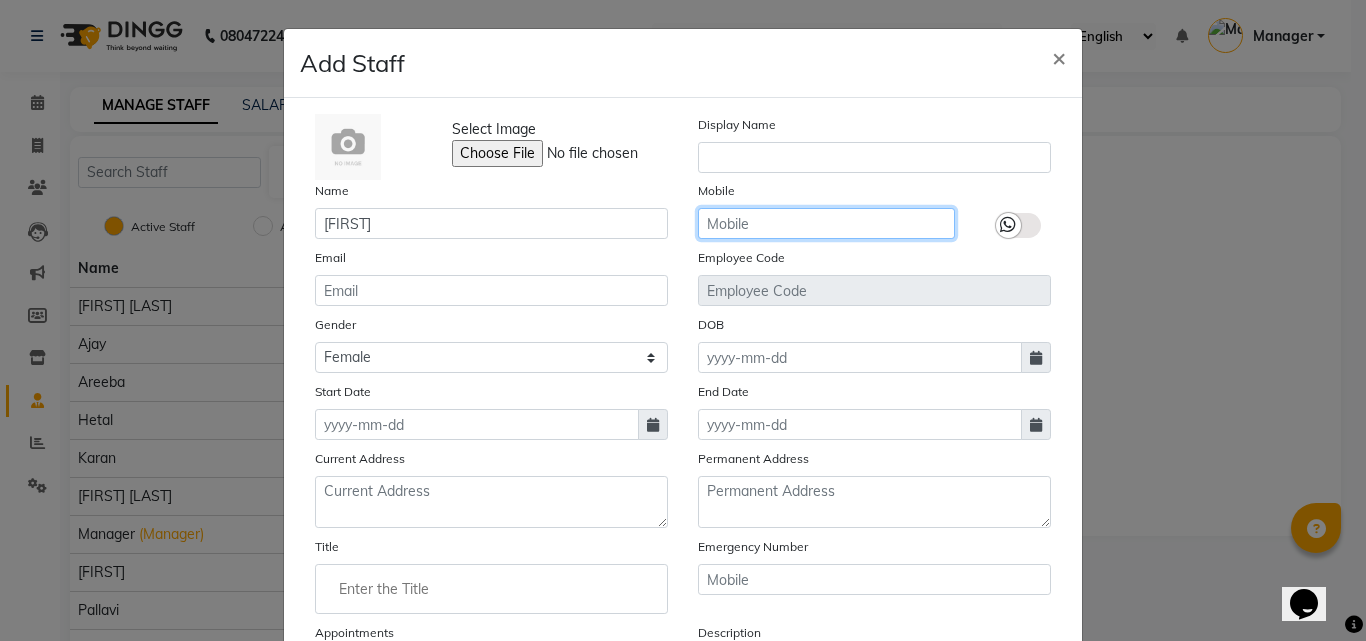 click 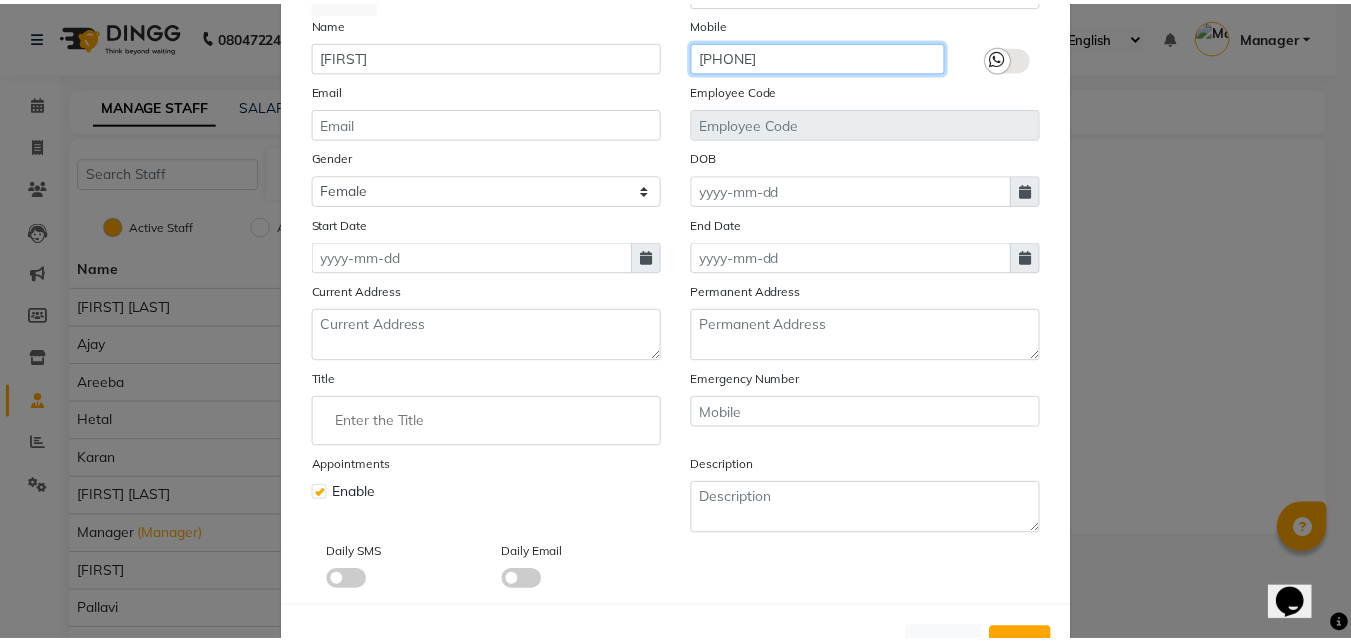 scroll, scrollTop: 241, scrollLeft: 0, axis: vertical 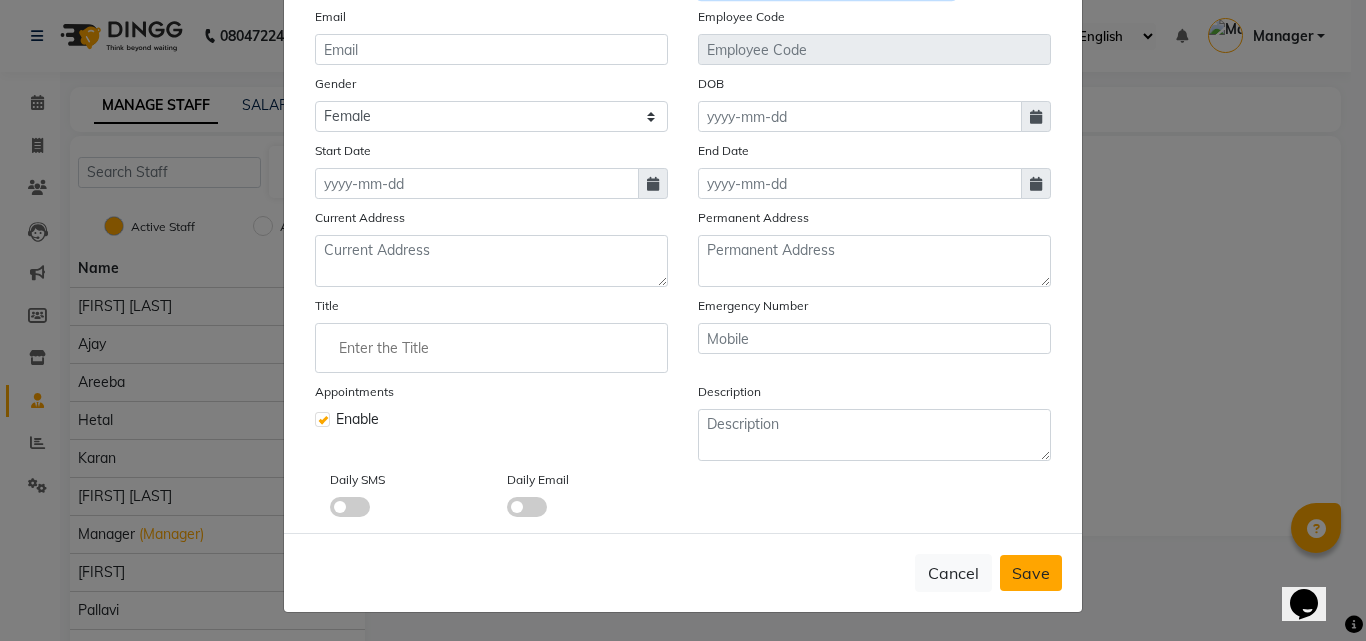 type on "[PHONE]" 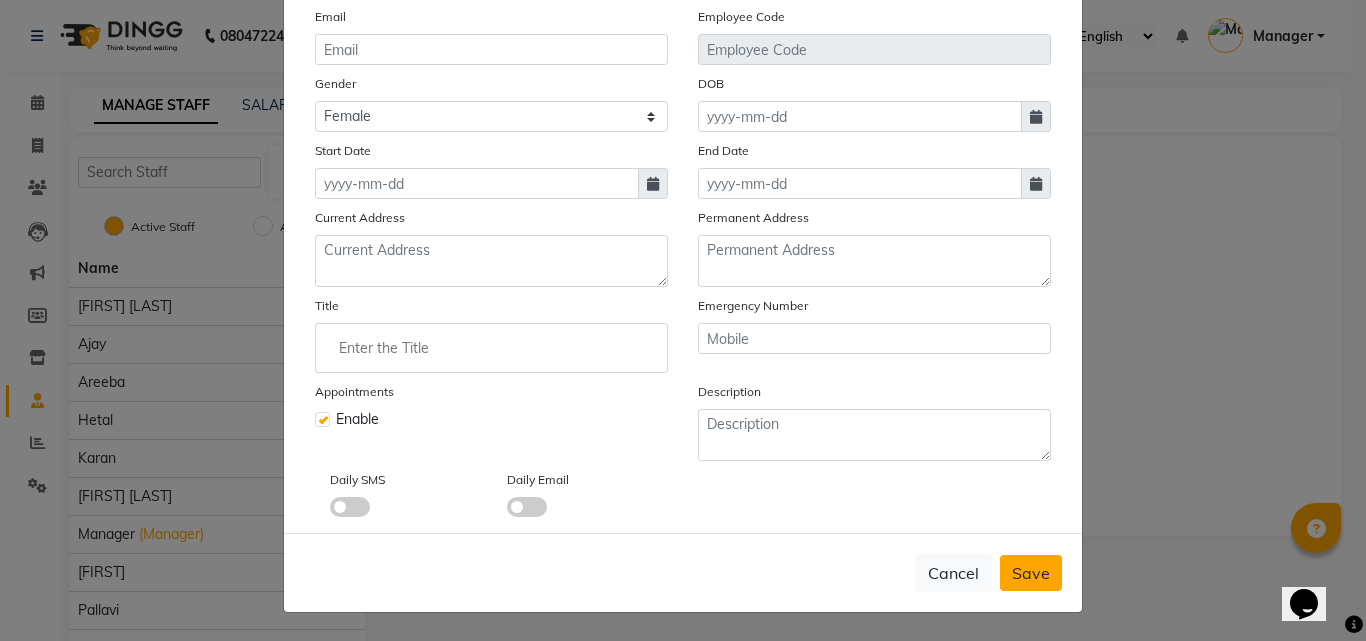 click on "Save" at bounding box center (1031, 573) 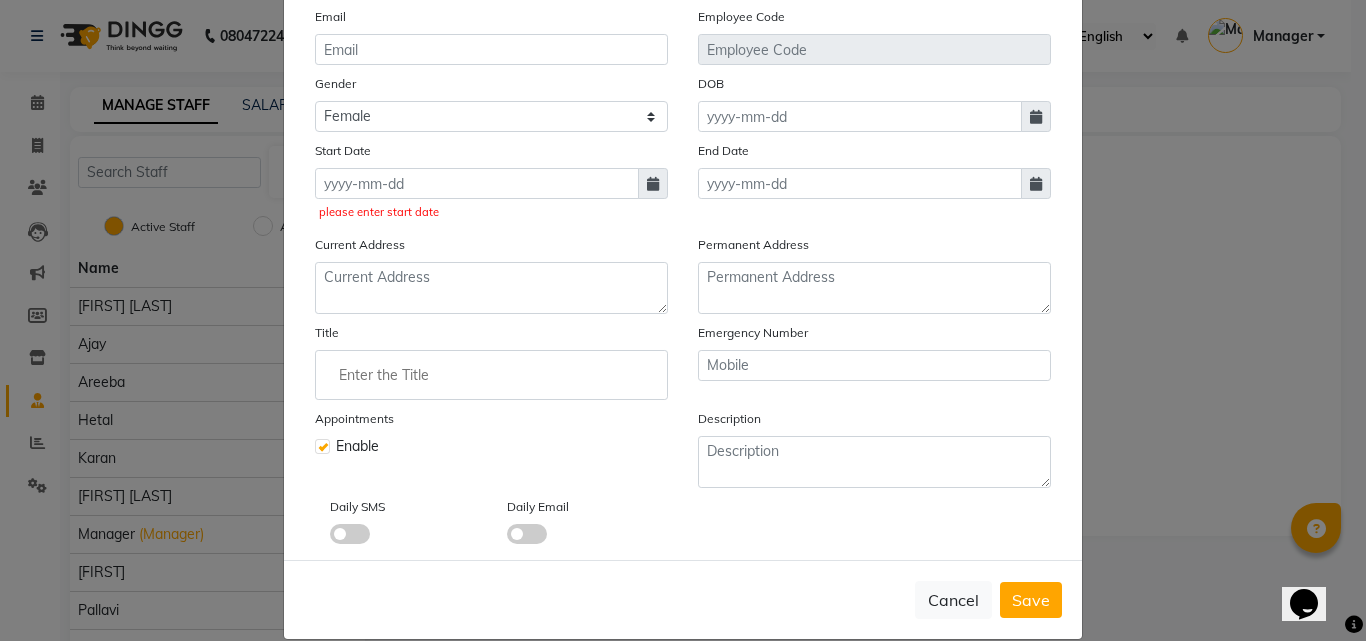 click 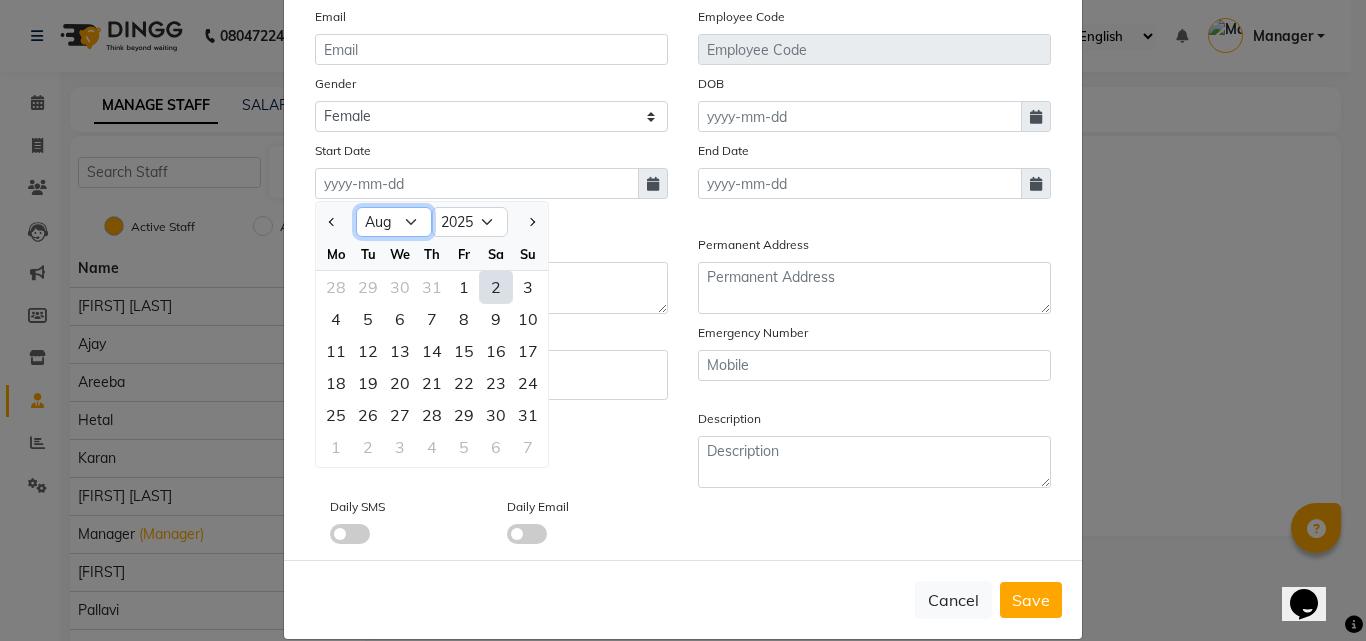 click on "Jan Feb Mar Apr May Jun Jul Aug Sep Oct Nov Dec" 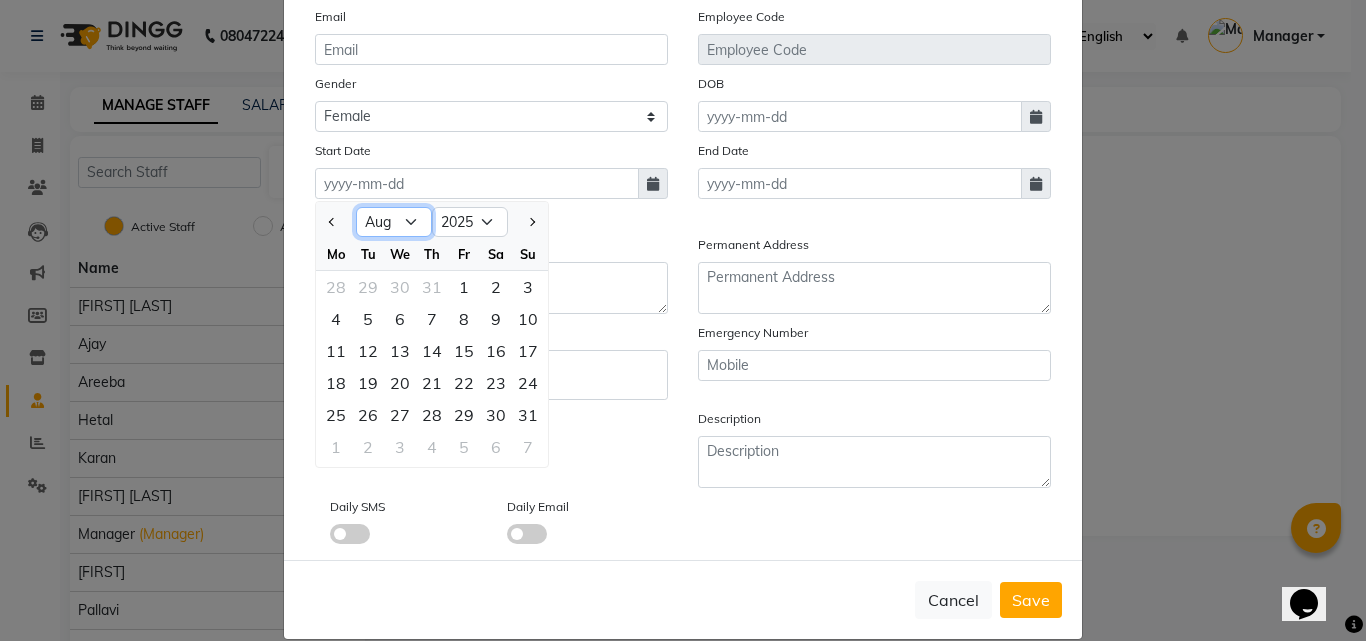 select on "2" 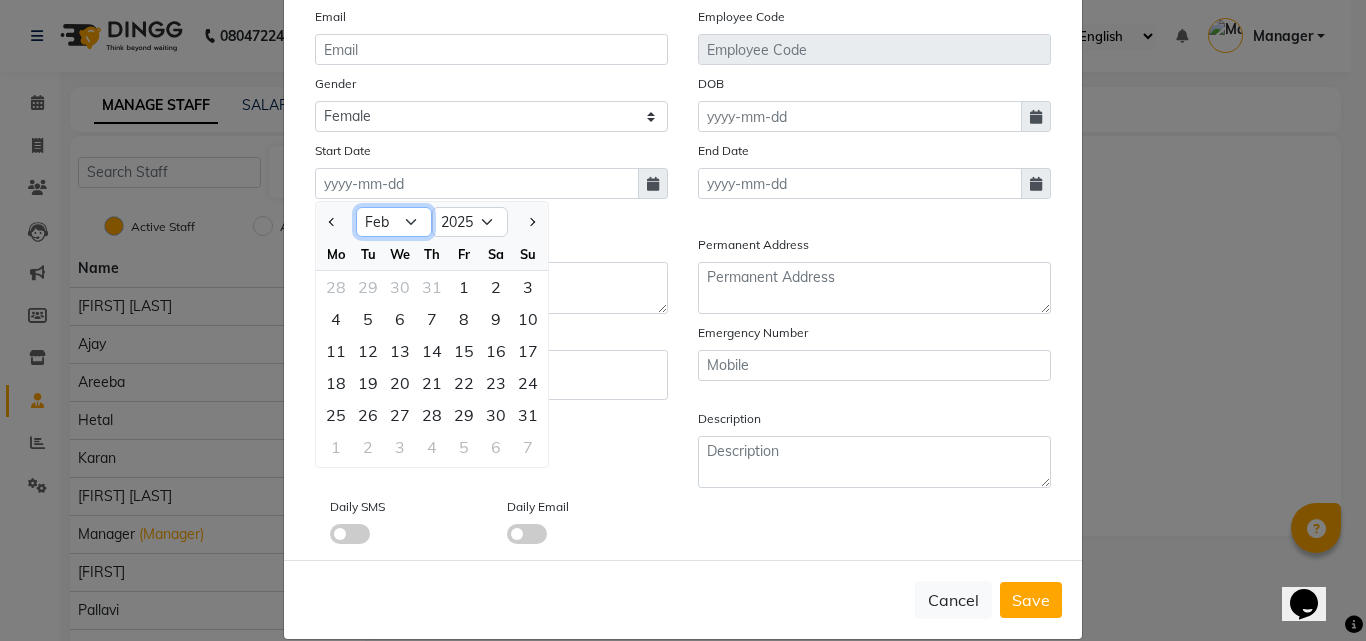 click on "Jan Feb Mar Apr May Jun Jul Aug Sep Oct Nov Dec" 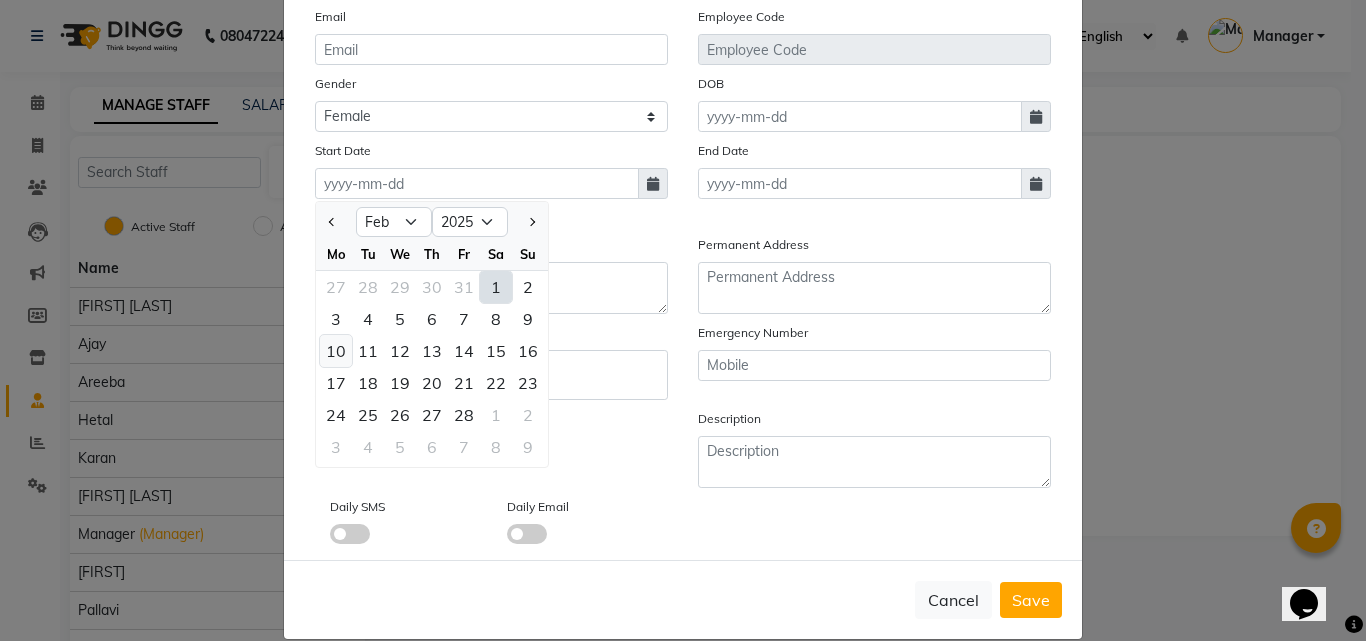 click on "10" 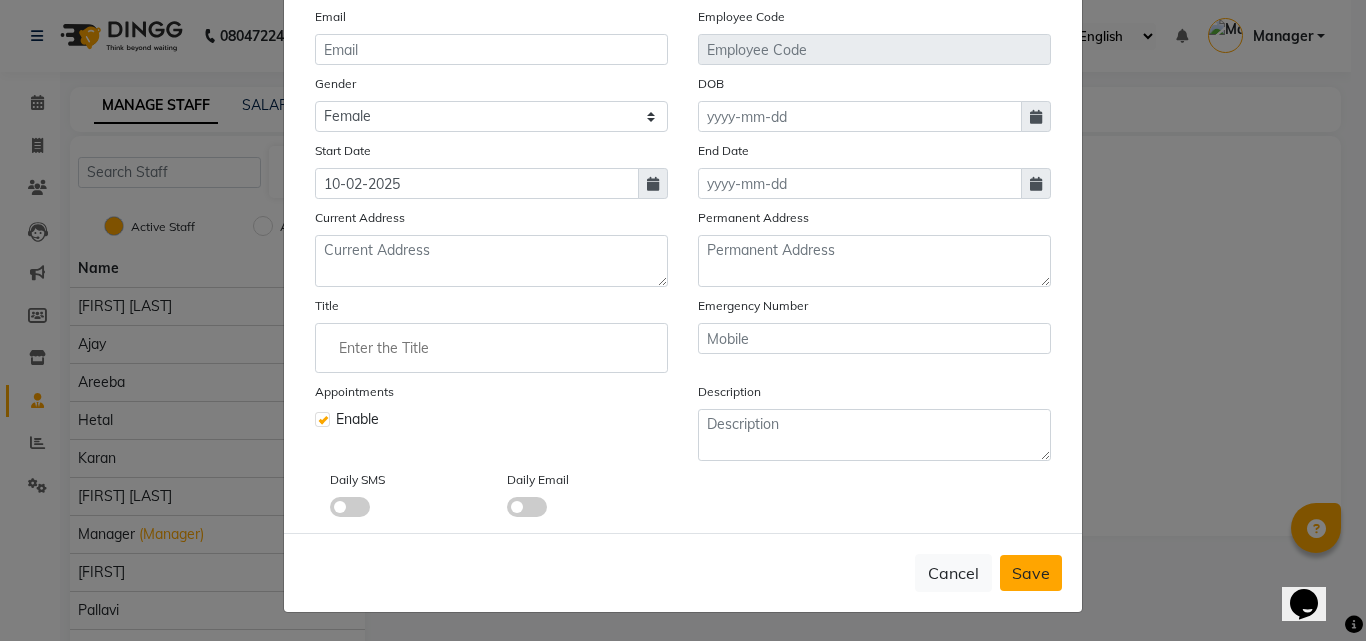click on "Save" at bounding box center [1031, 573] 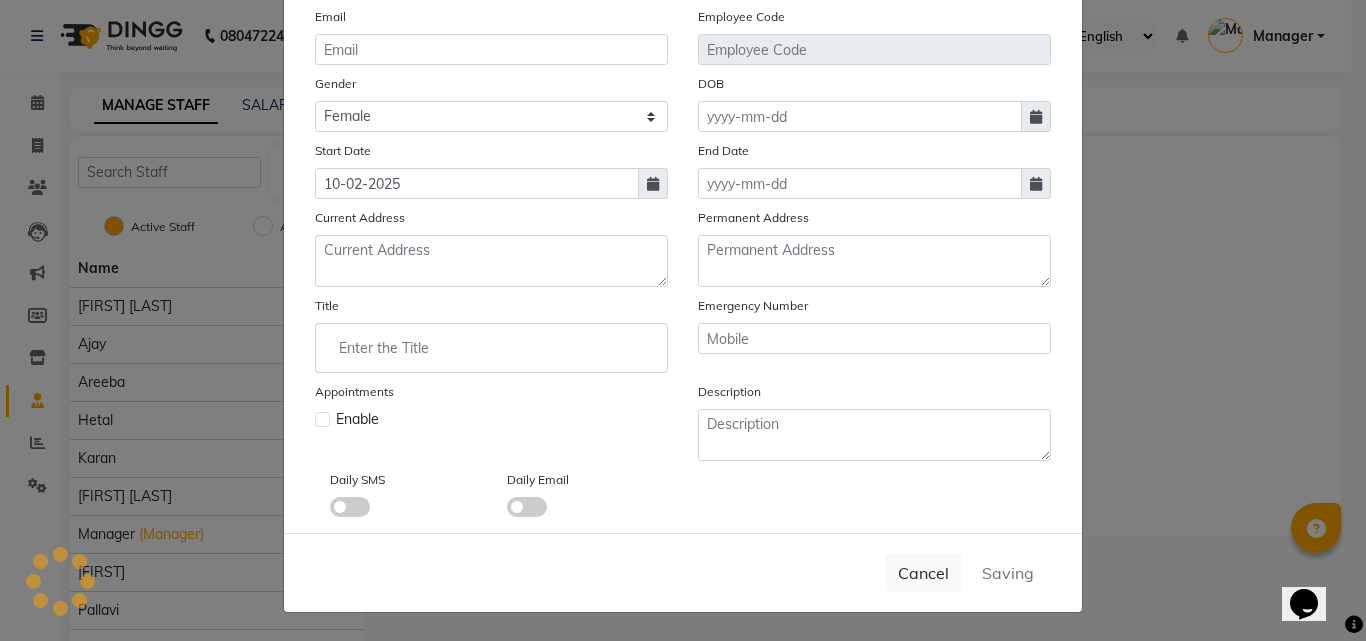 type 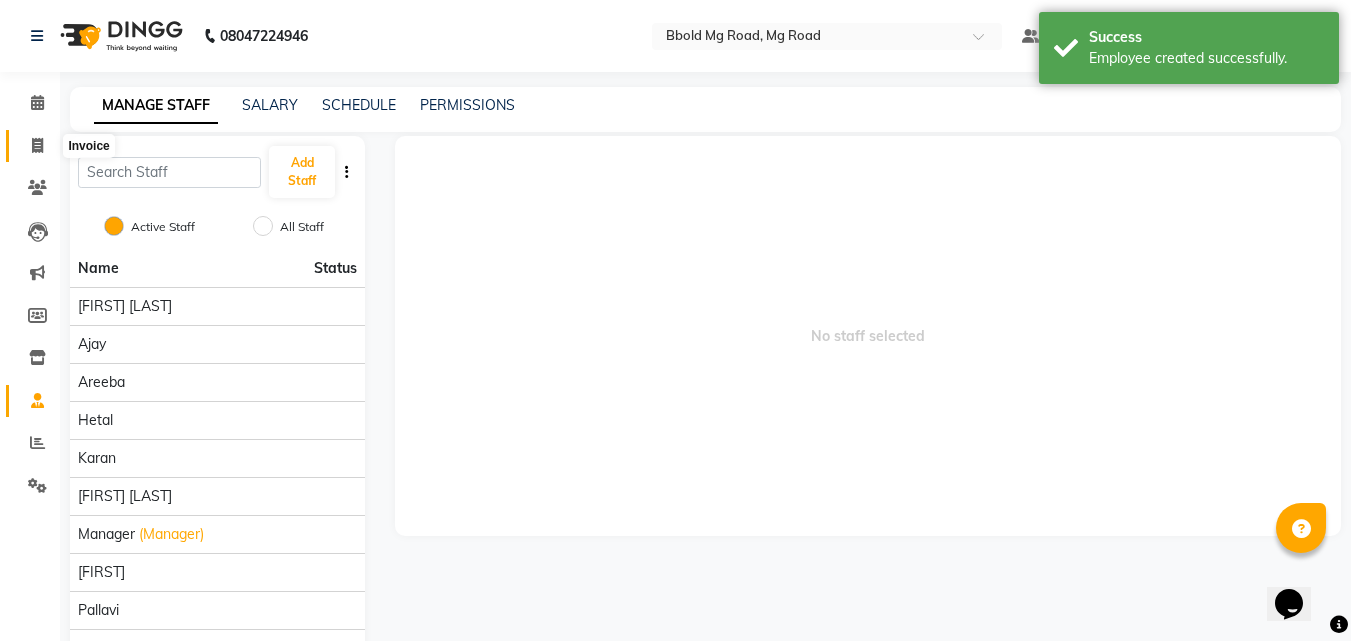 click 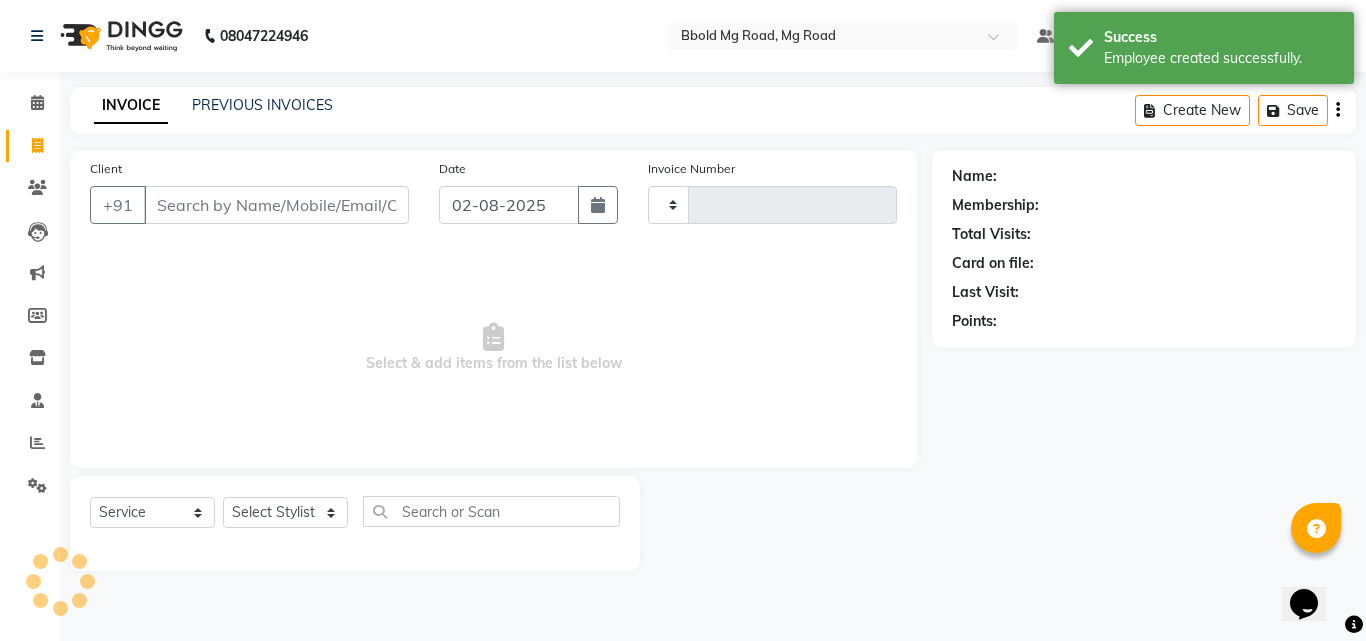 type on "1977" 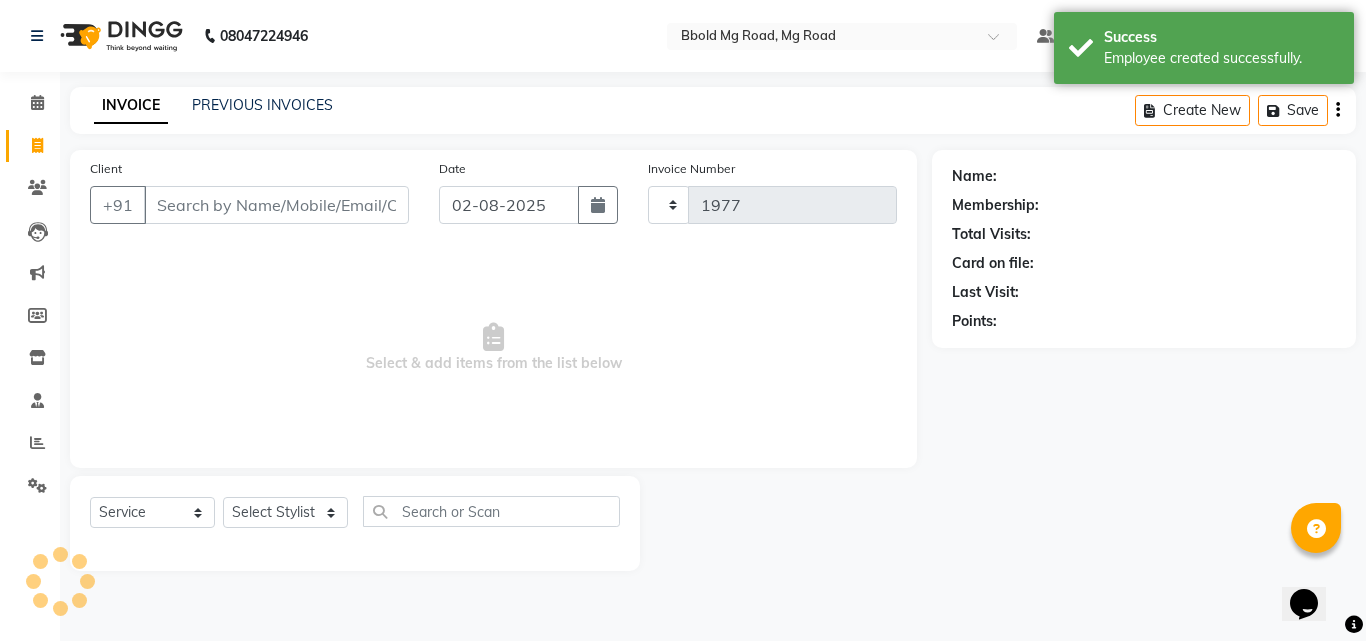 select on "7353" 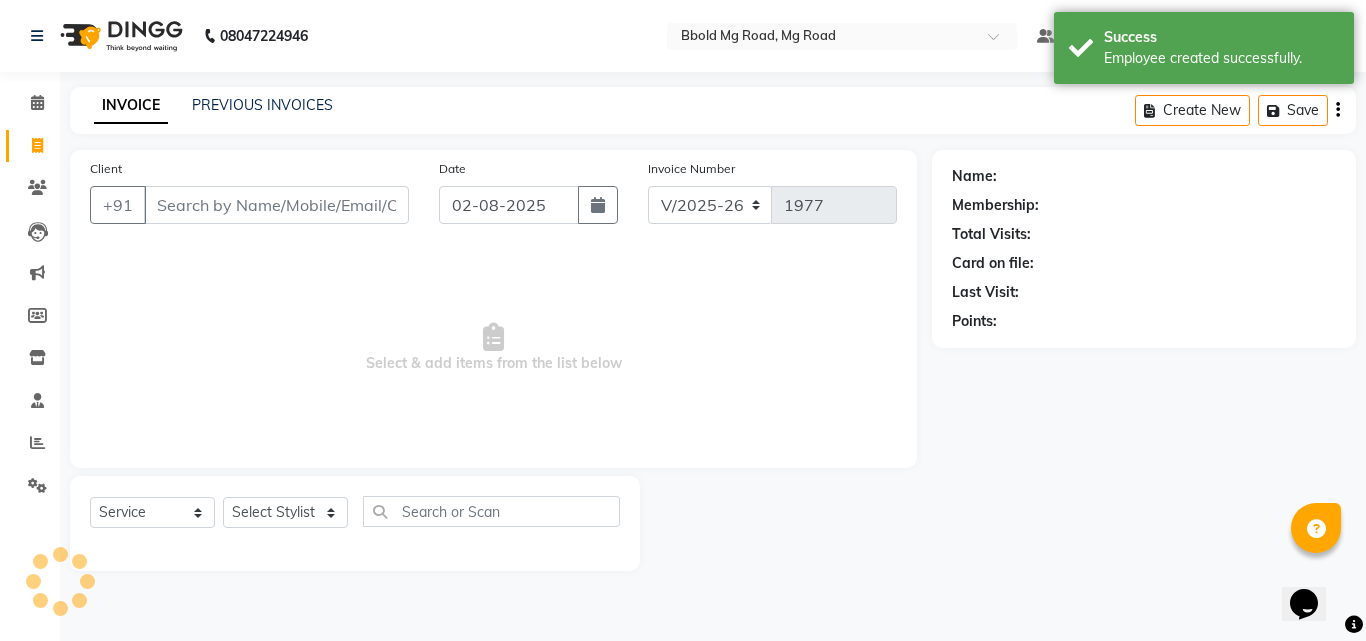 click on "Client" at bounding box center (276, 205) 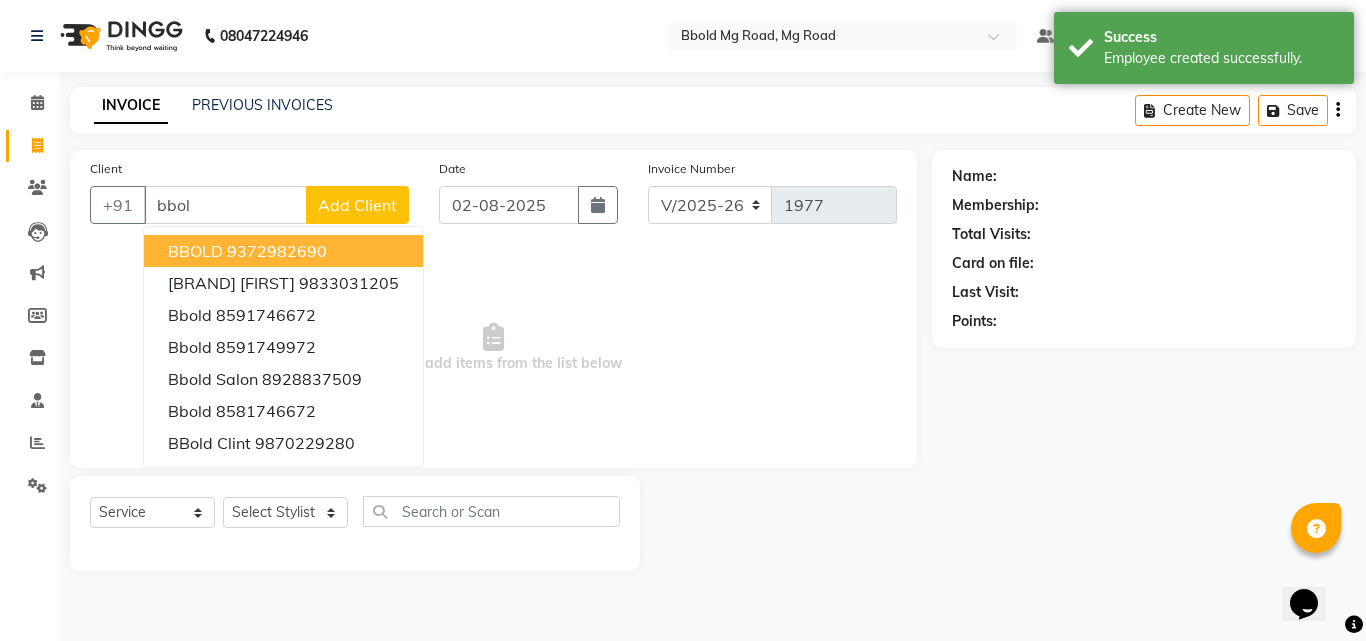 click on "BBOLD  9372982690" at bounding box center [283, 251] 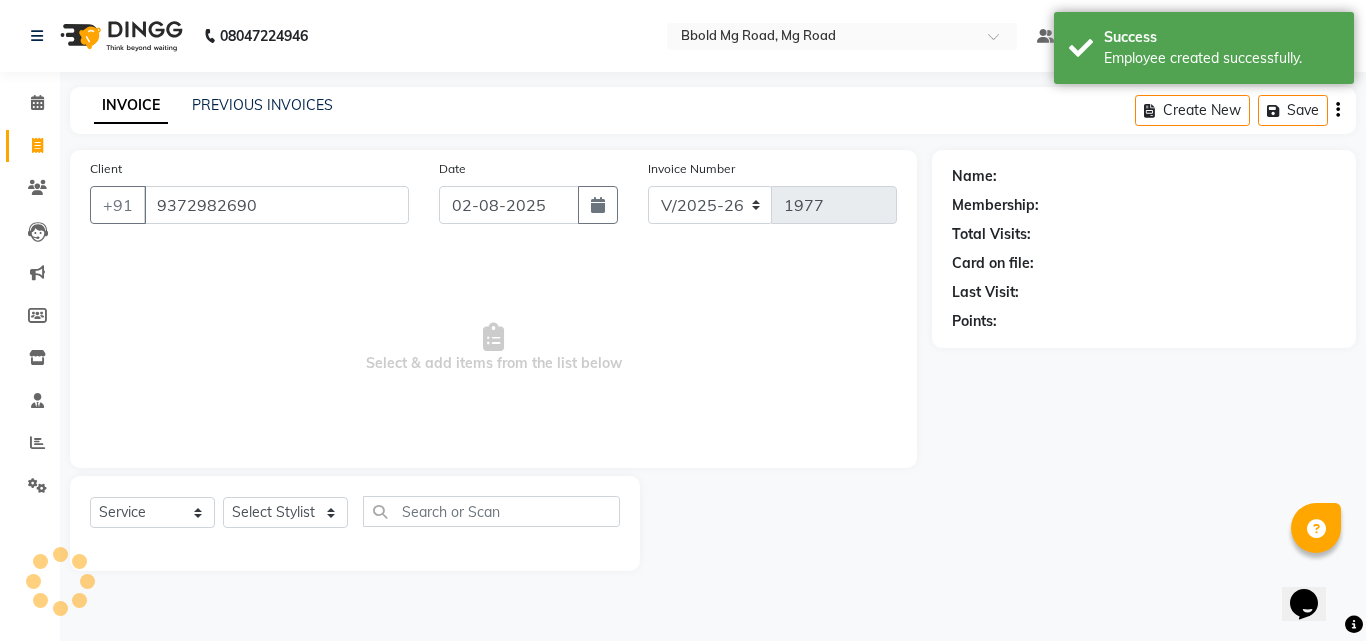 type on "9372982690" 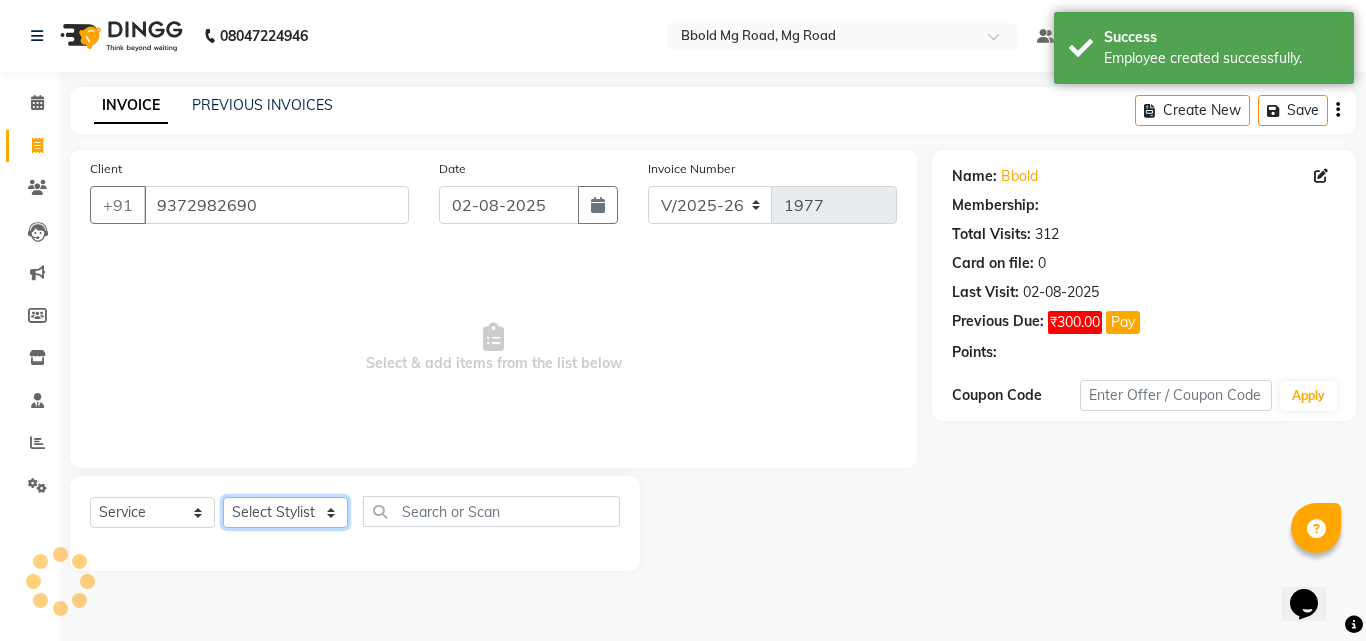 click on "Select Stylist [FIRST] [LAST] [FIRST] [FIRST] [FIRST] [FIRST] Manager [FIRST] [FIRST] [FIRST] [FIRST] [FIRST] [FIRST] [FIRST] [FIRST]" 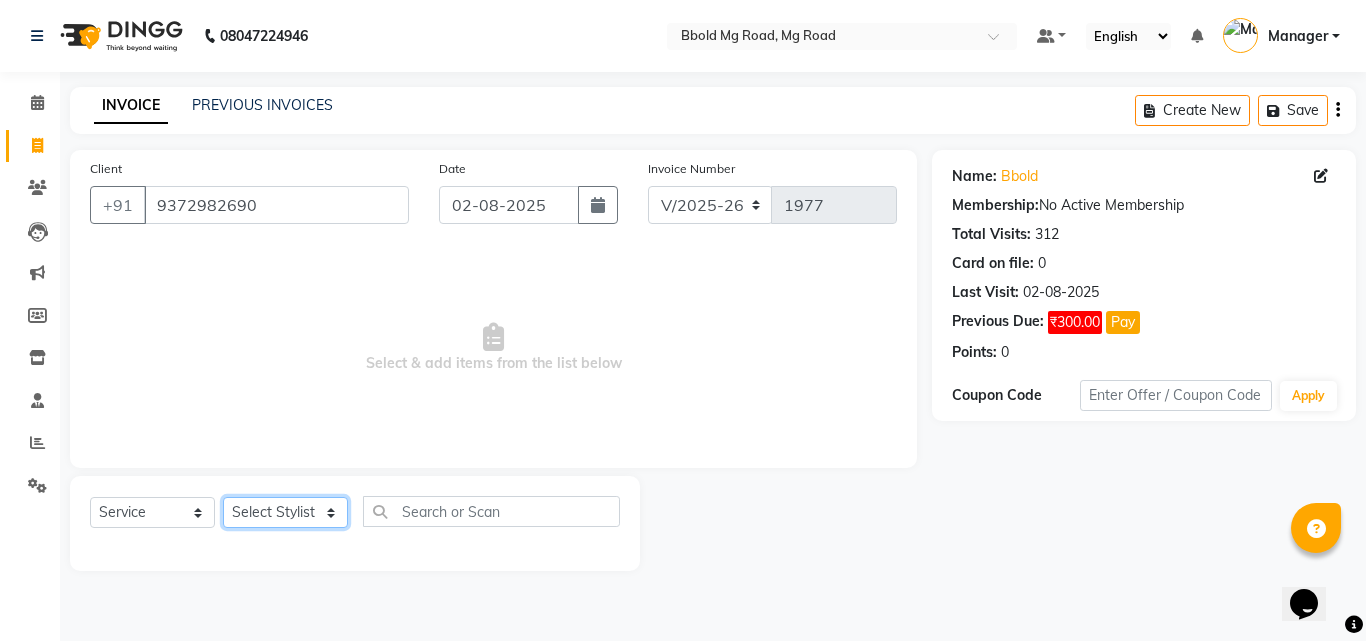 select on "87988" 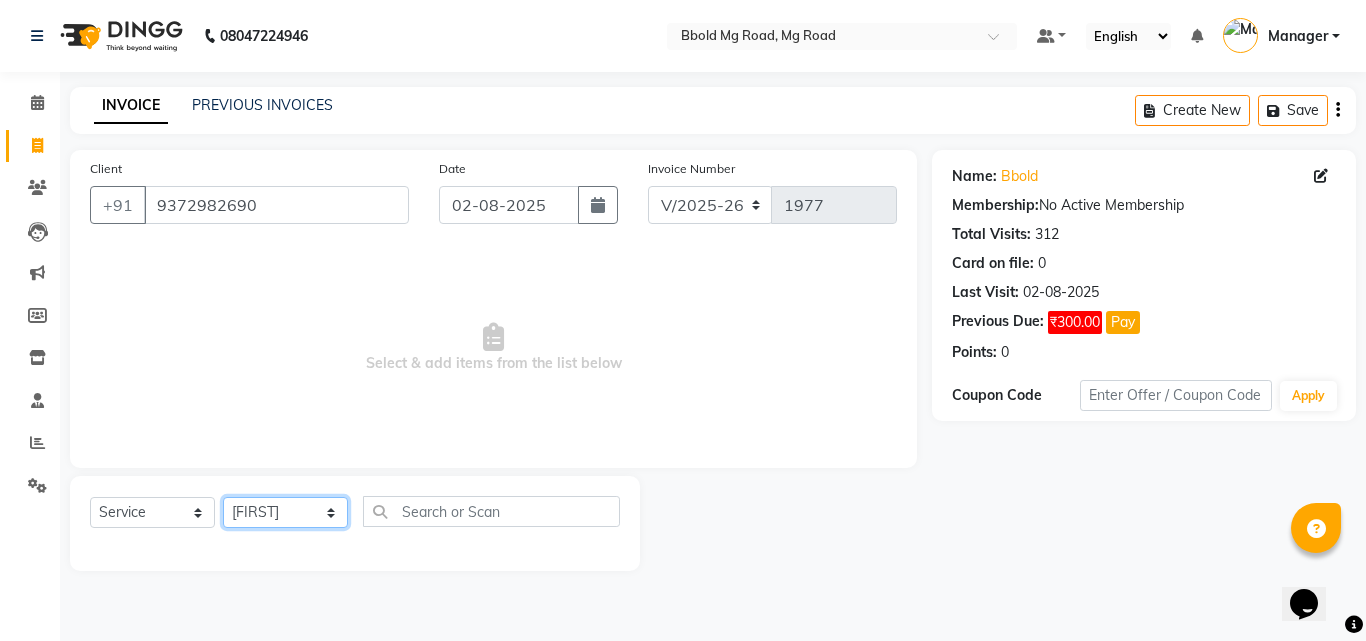 click on "Select Stylist [FIRST] [LAST] [FIRST] [FIRST] [FIRST] [FIRST] Manager [FIRST] [FIRST] [FIRST] [FIRST] [FIRST] [FIRST] [FIRST] [FIRST]" 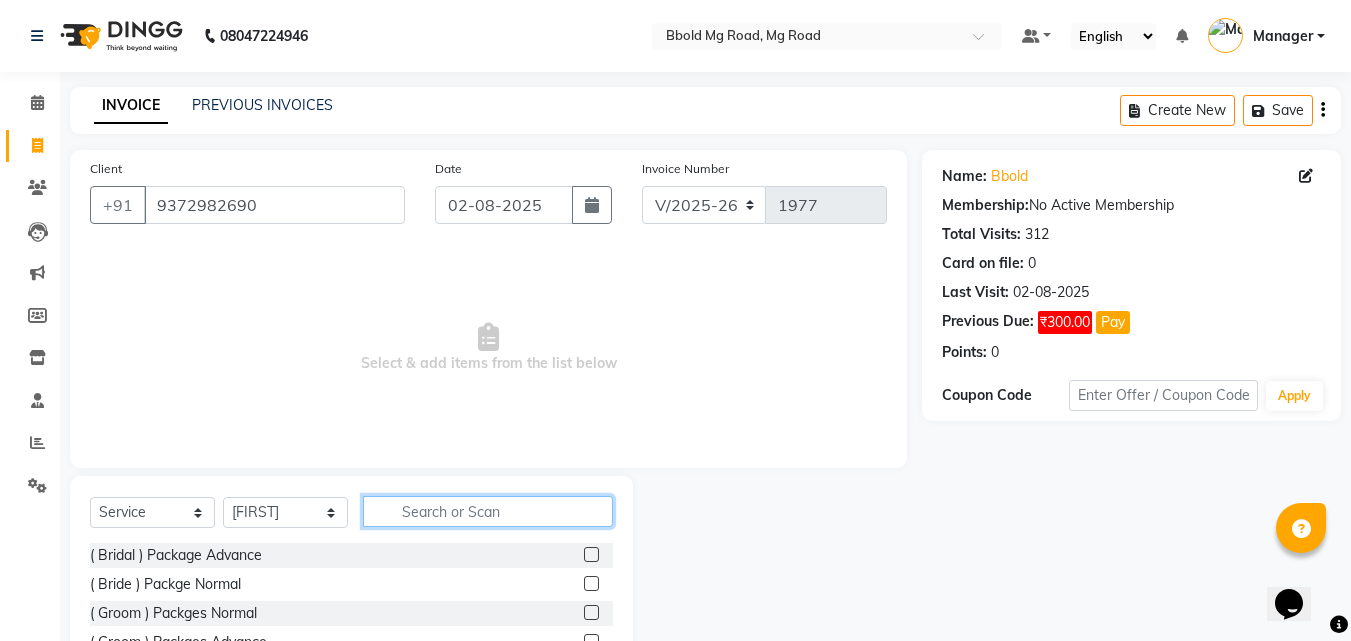 click 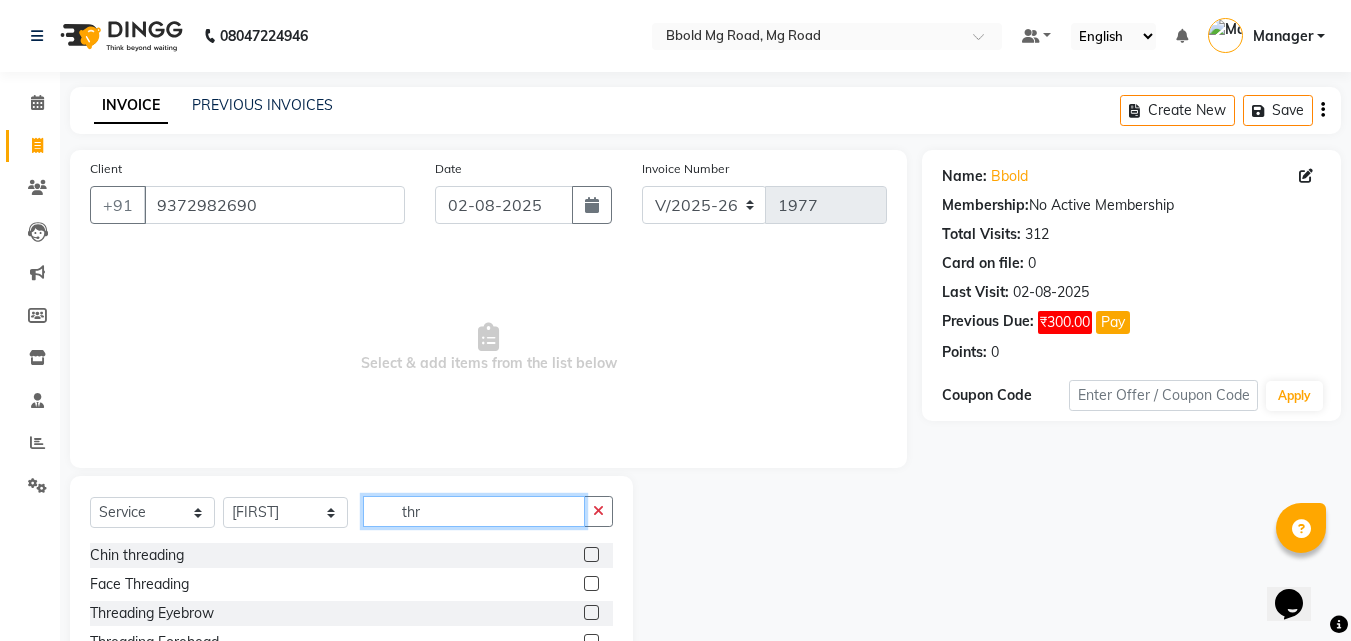 type on "thr" 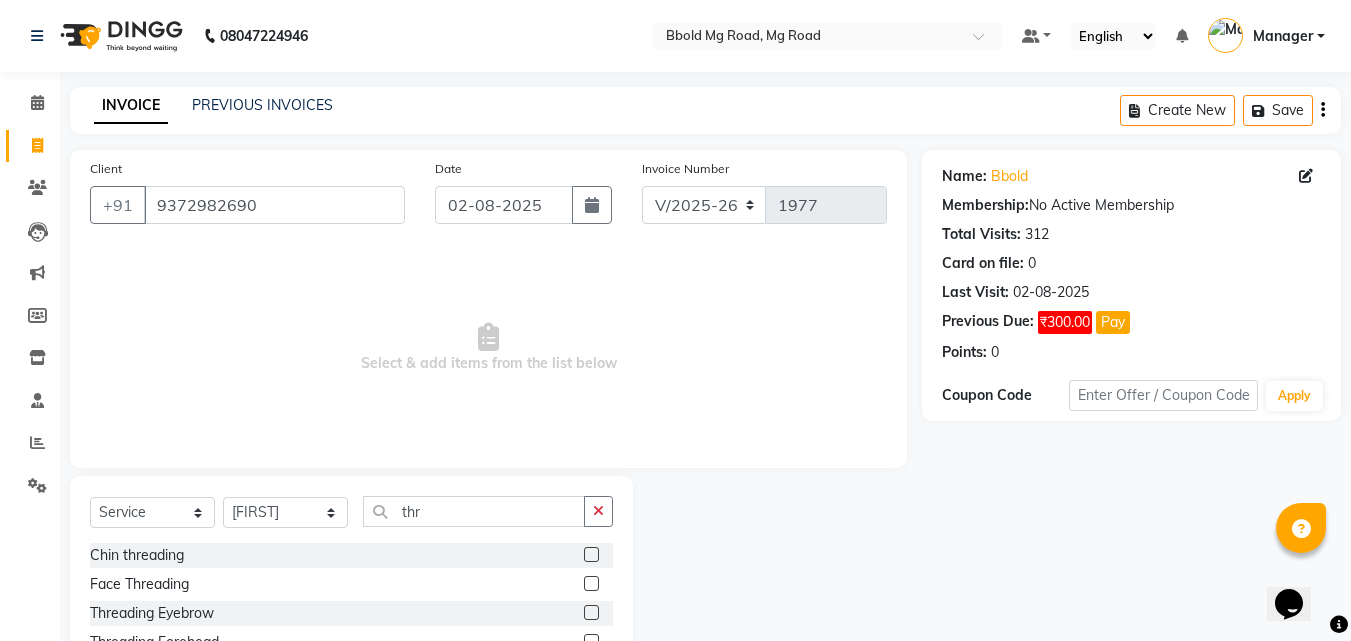 click 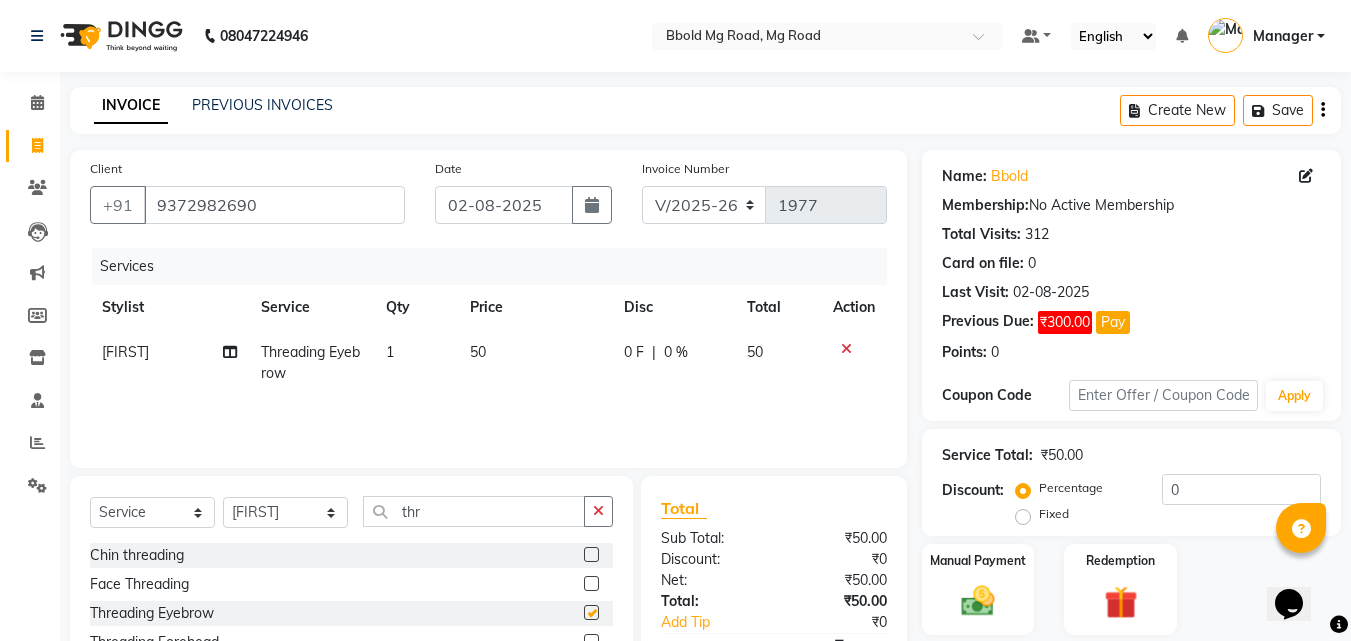 scroll, scrollTop: 117, scrollLeft: 0, axis: vertical 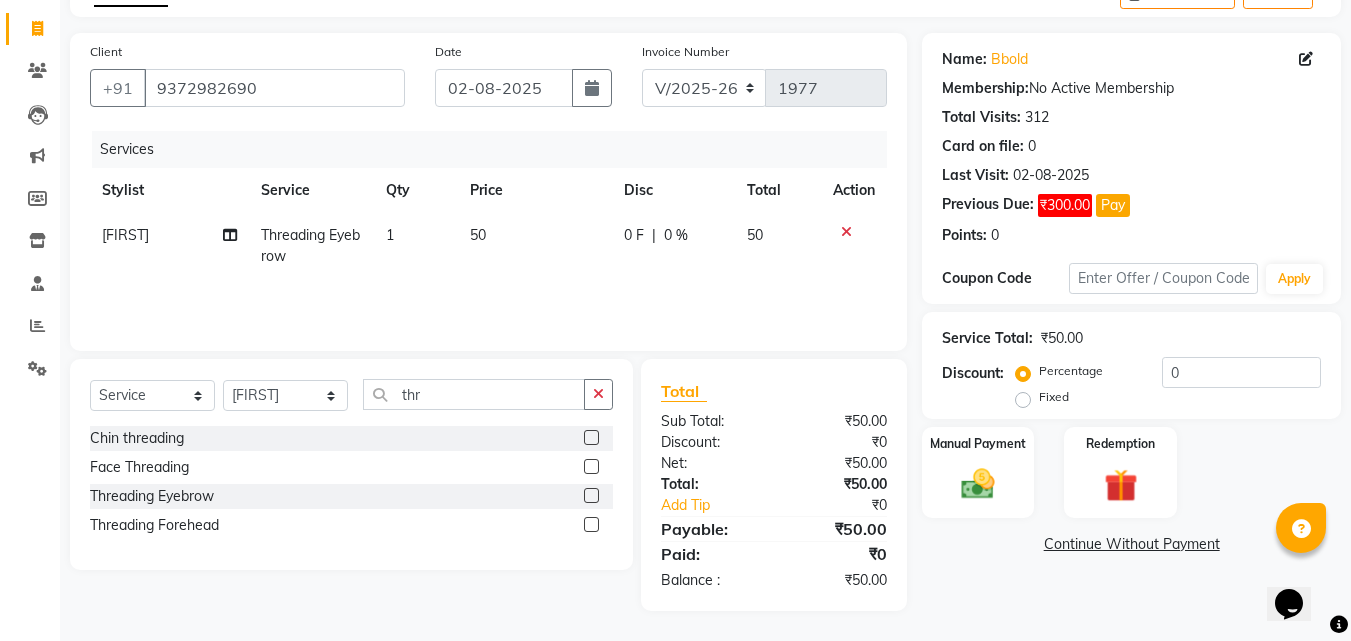 checkbox on "false" 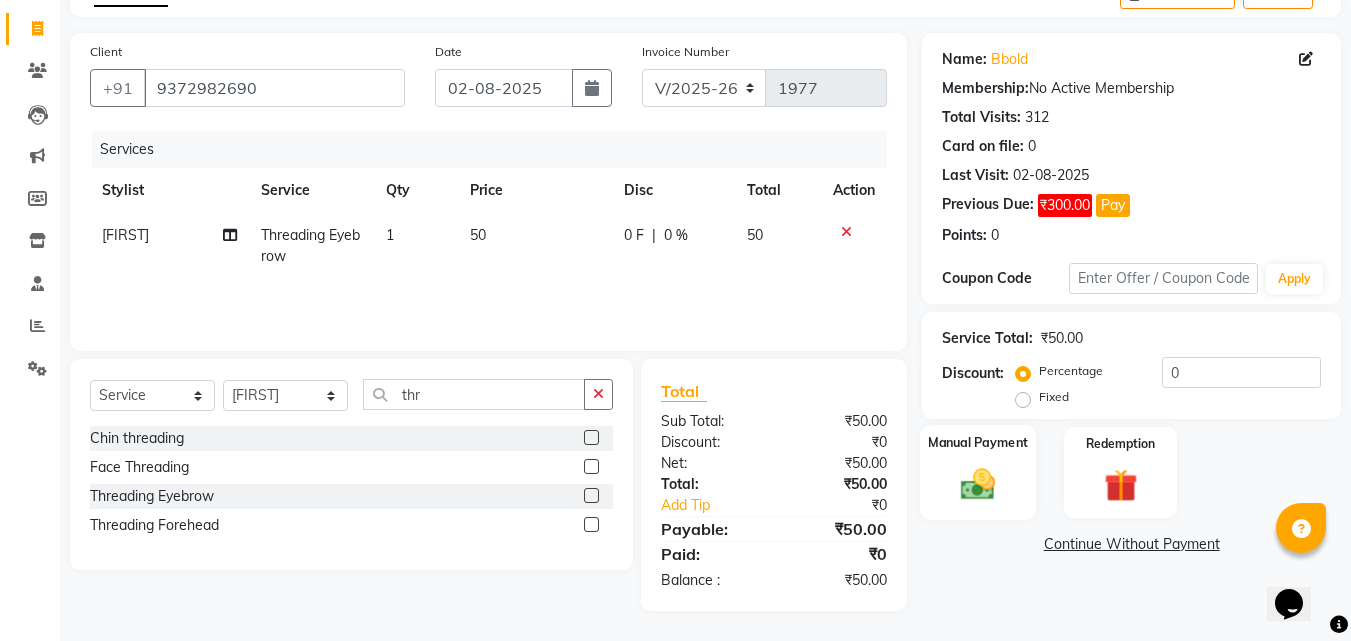 click on "Manual Payment" 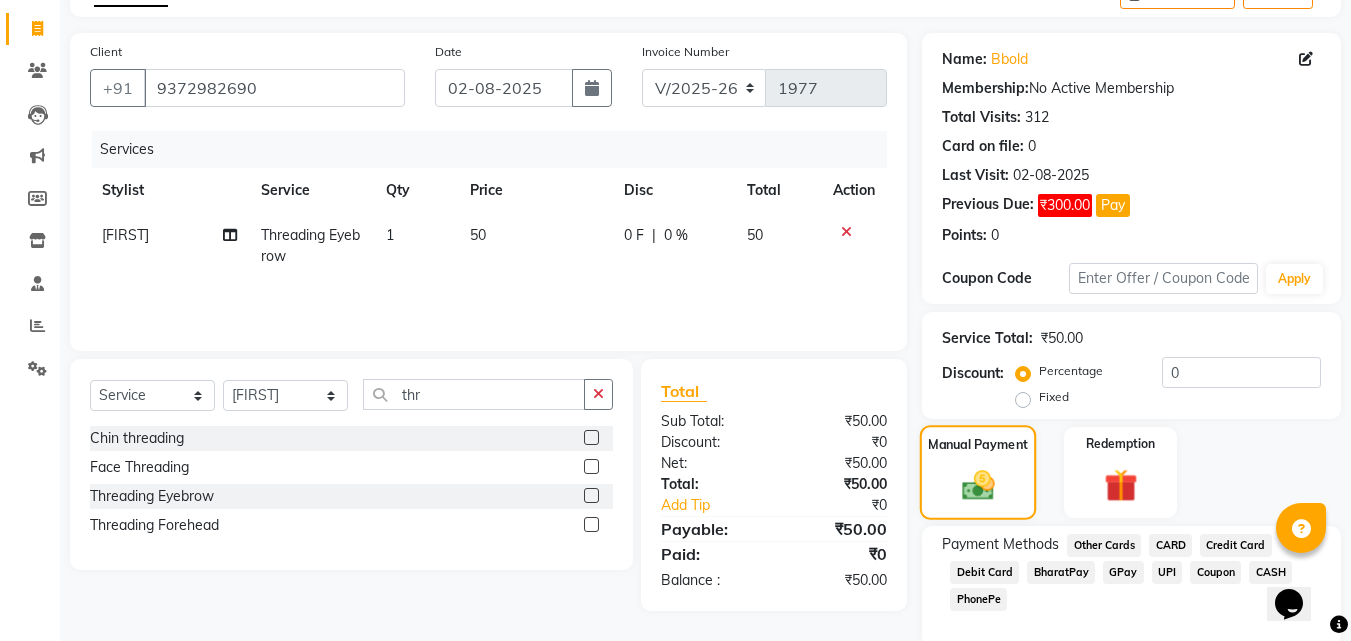scroll, scrollTop: 193, scrollLeft: 0, axis: vertical 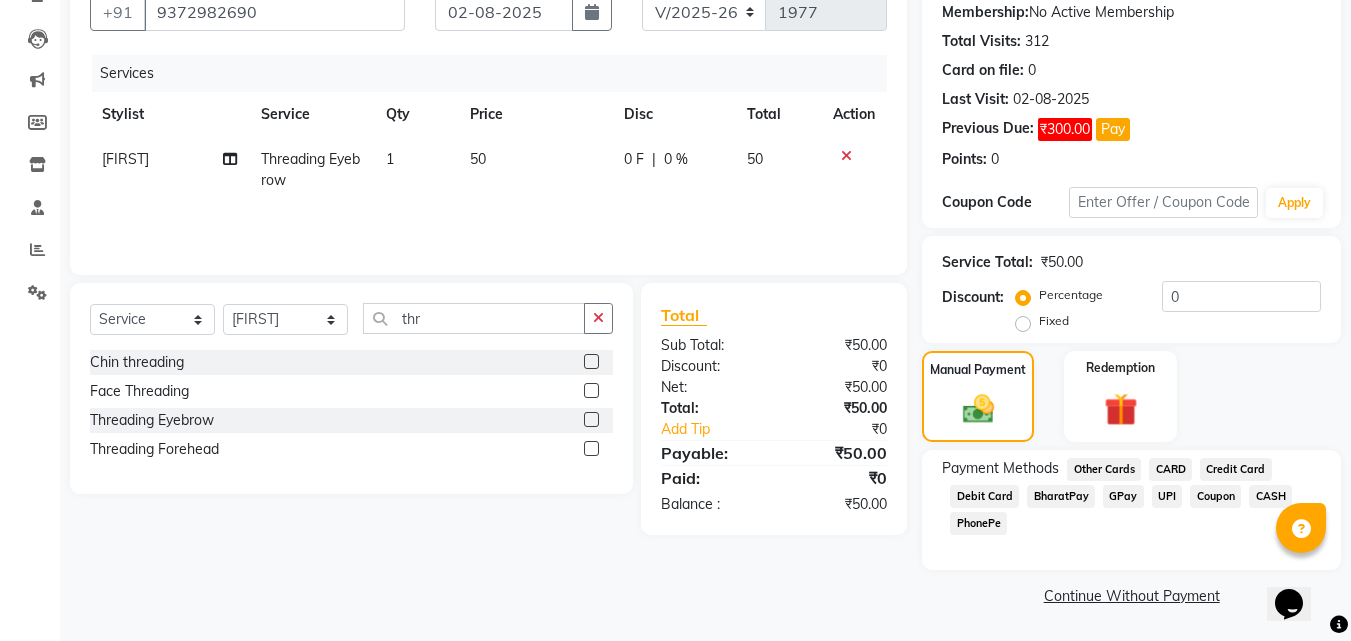 click on "GPay" 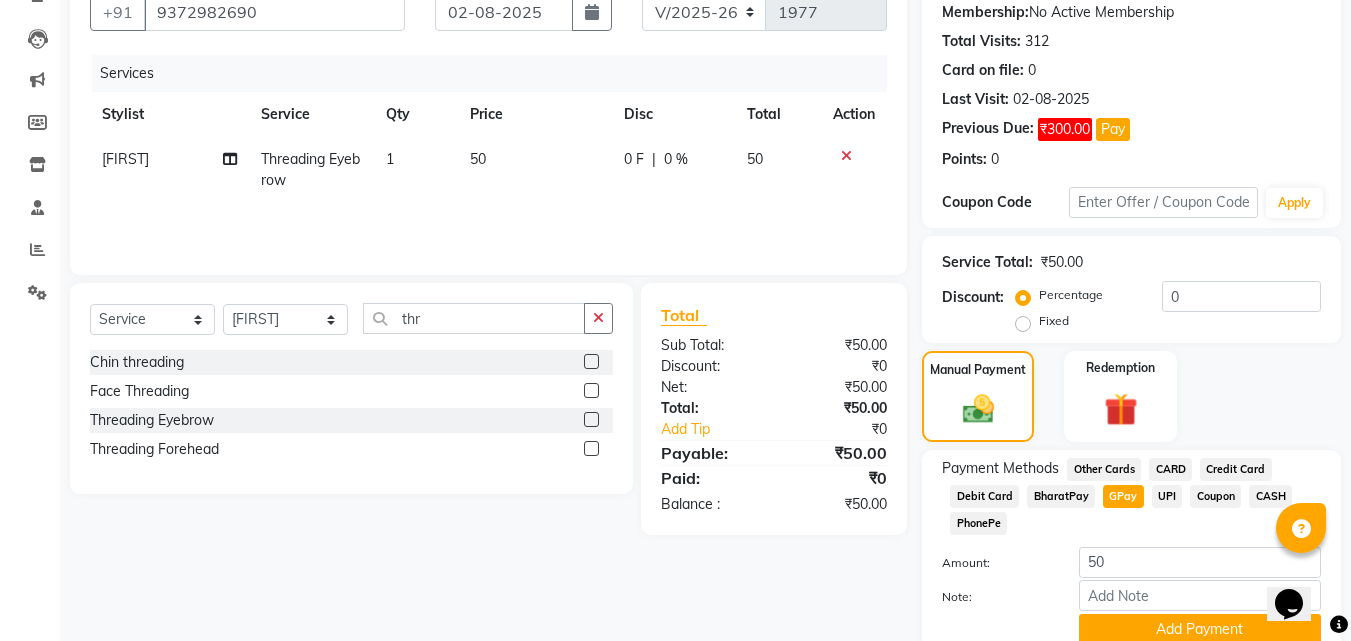 scroll, scrollTop: 276, scrollLeft: 0, axis: vertical 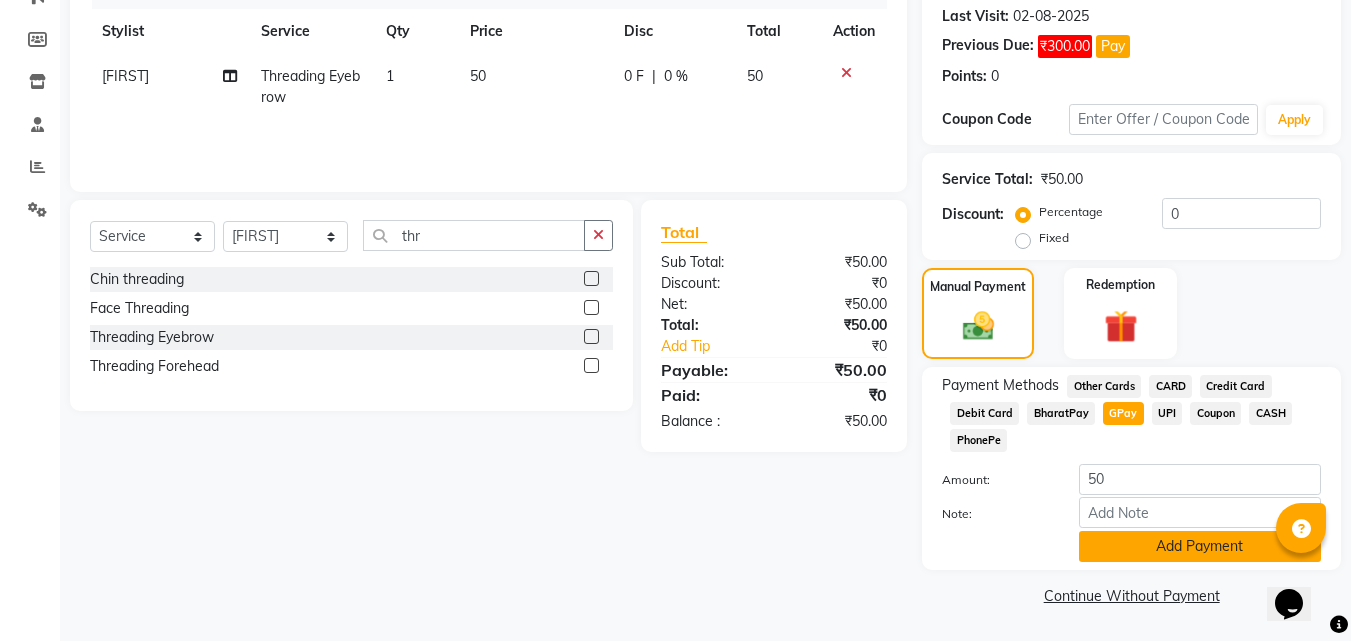 click on "Add Payment" 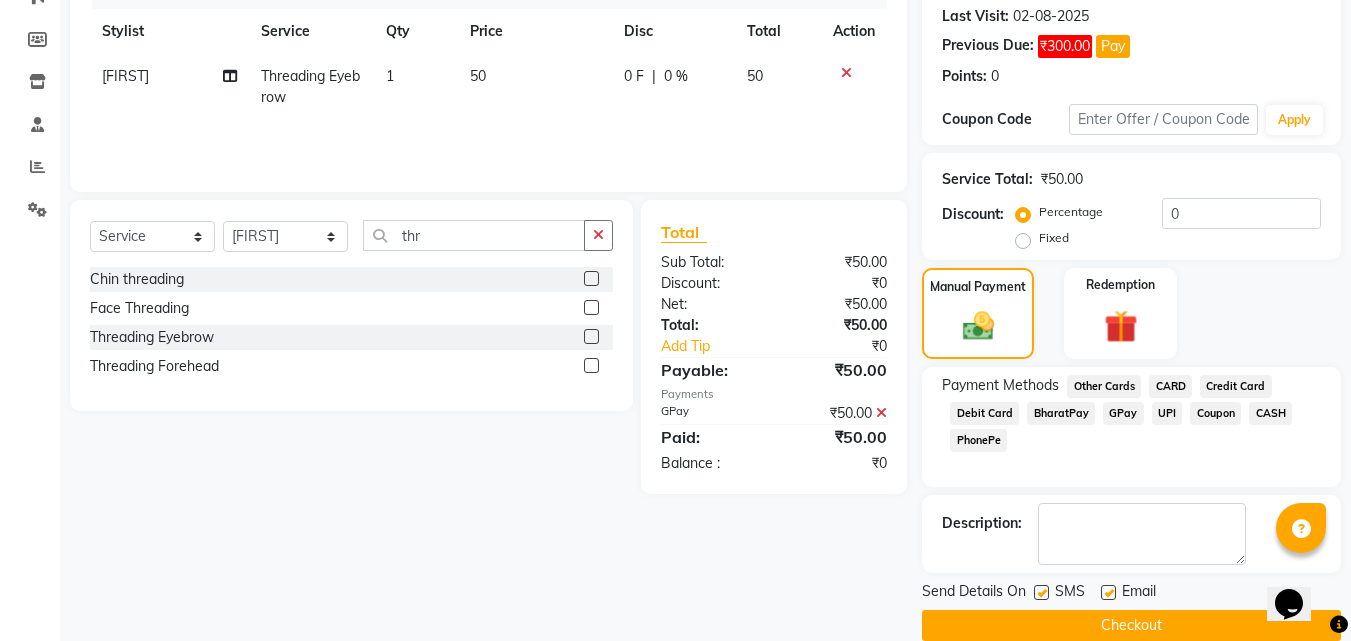 click on "Checkout" 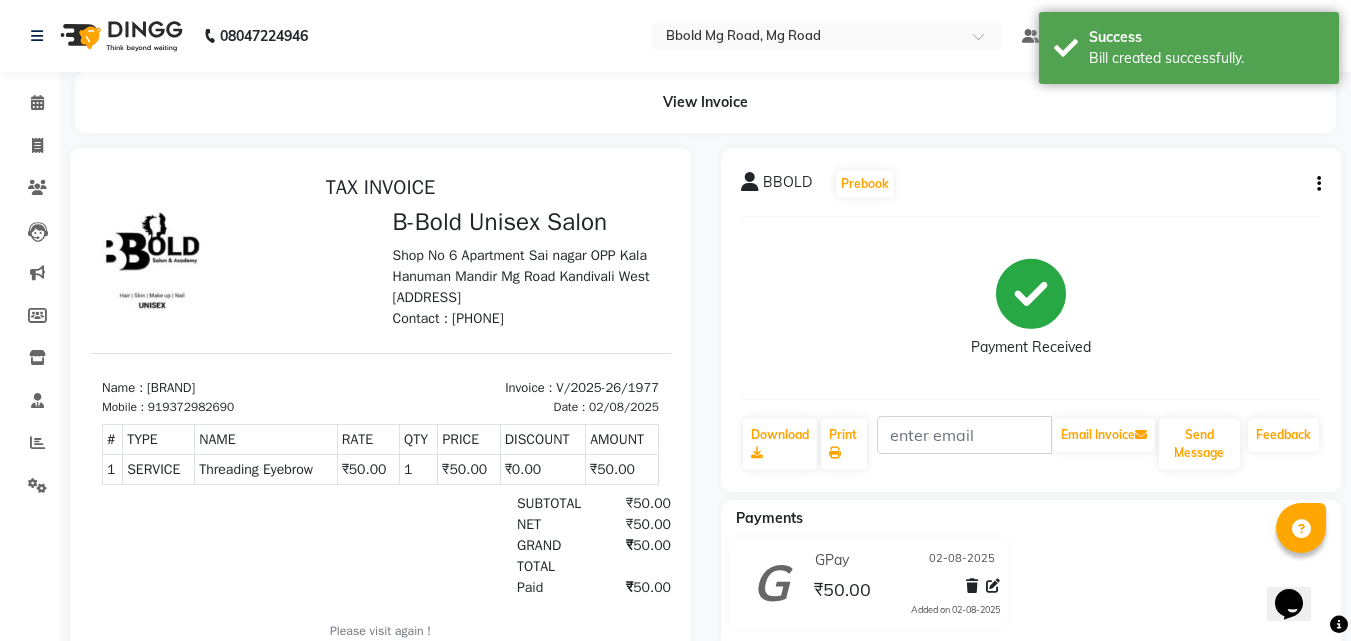 scroll, scrollTop: 0, scrollLeft: 0, axis: both 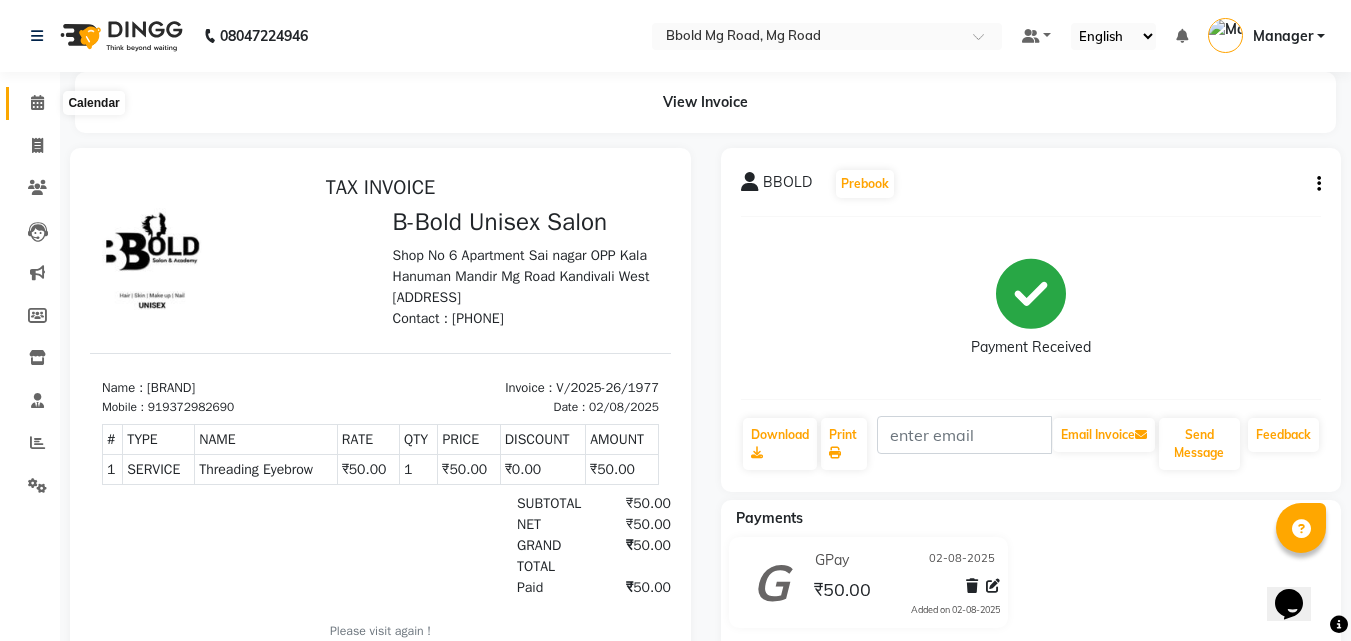 click 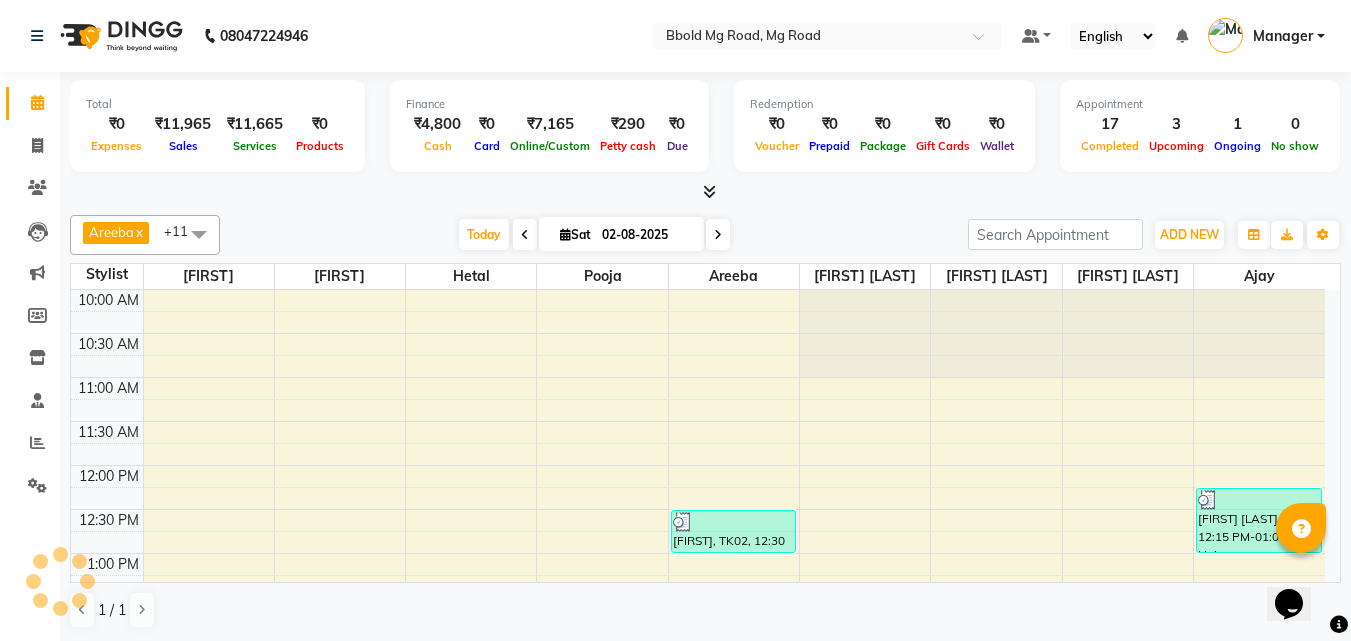 scroll, scrollTop: 0, scrollLeft: 0, axis: both 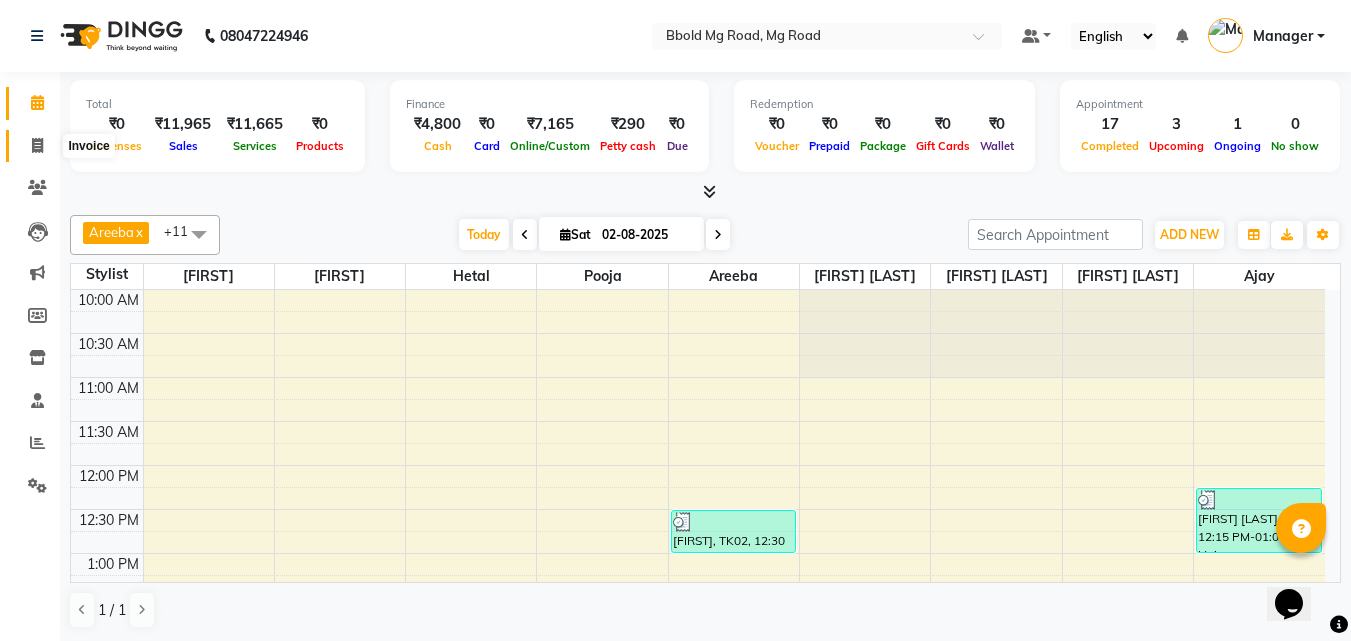 click 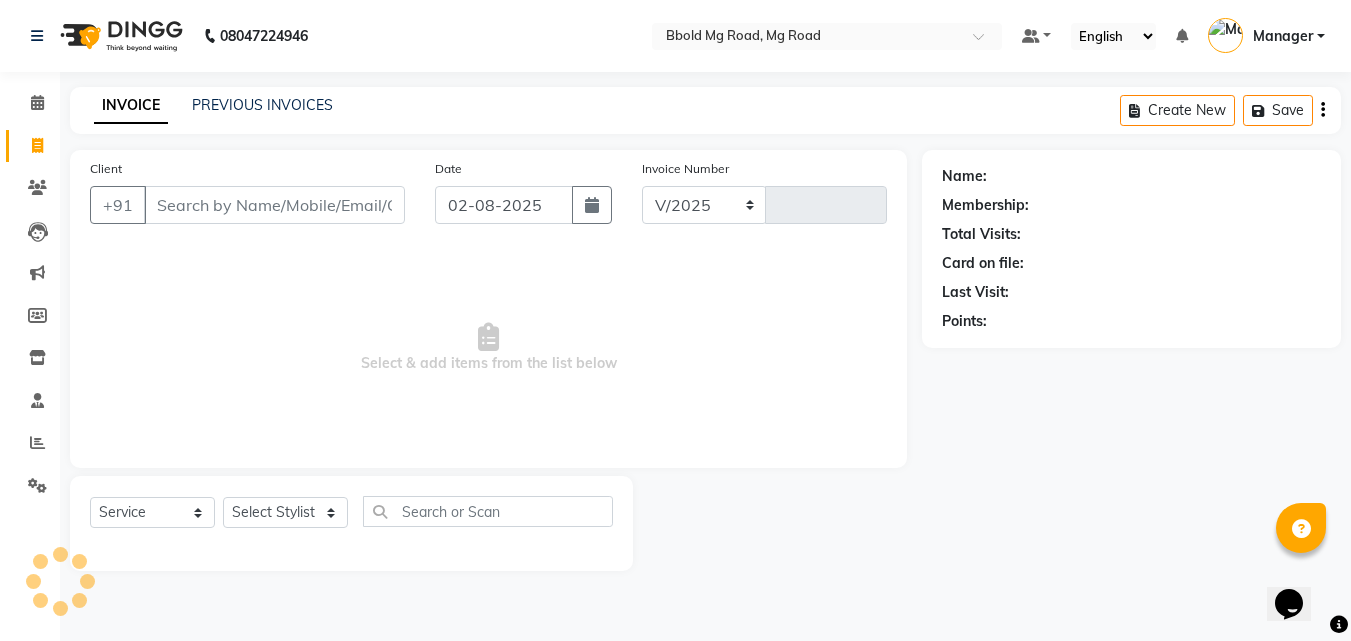 select on "7353" 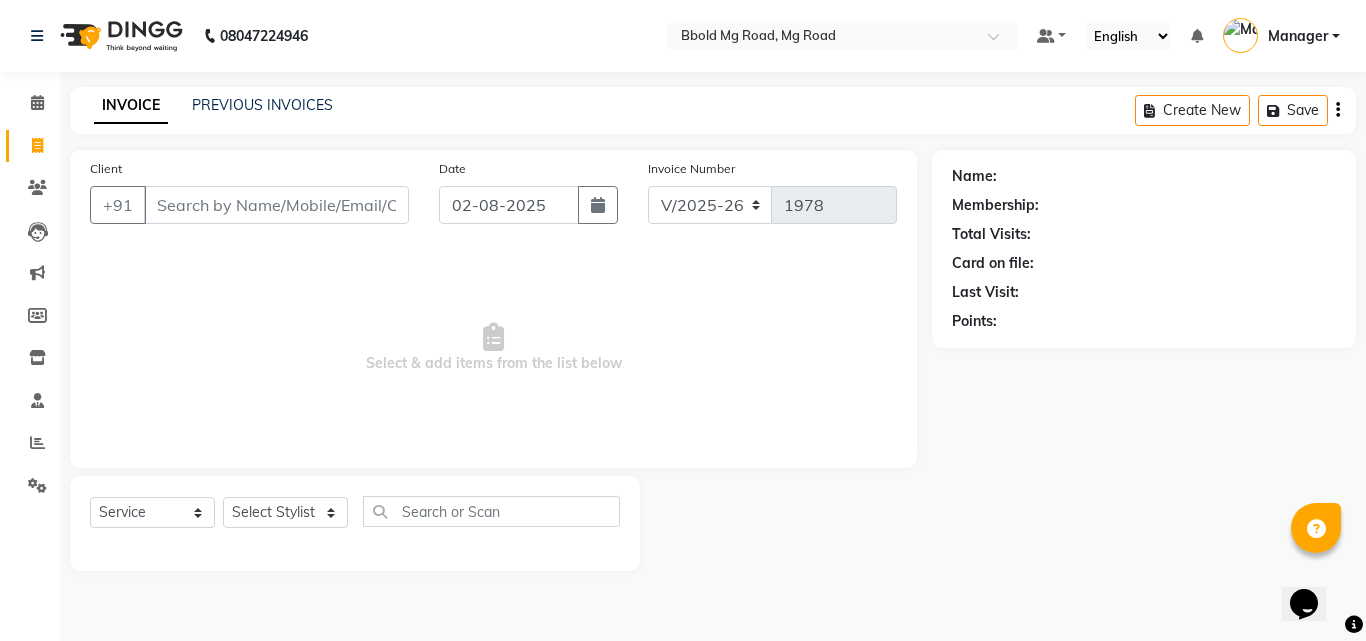 click on "Client" at bounding box center [276, 205] 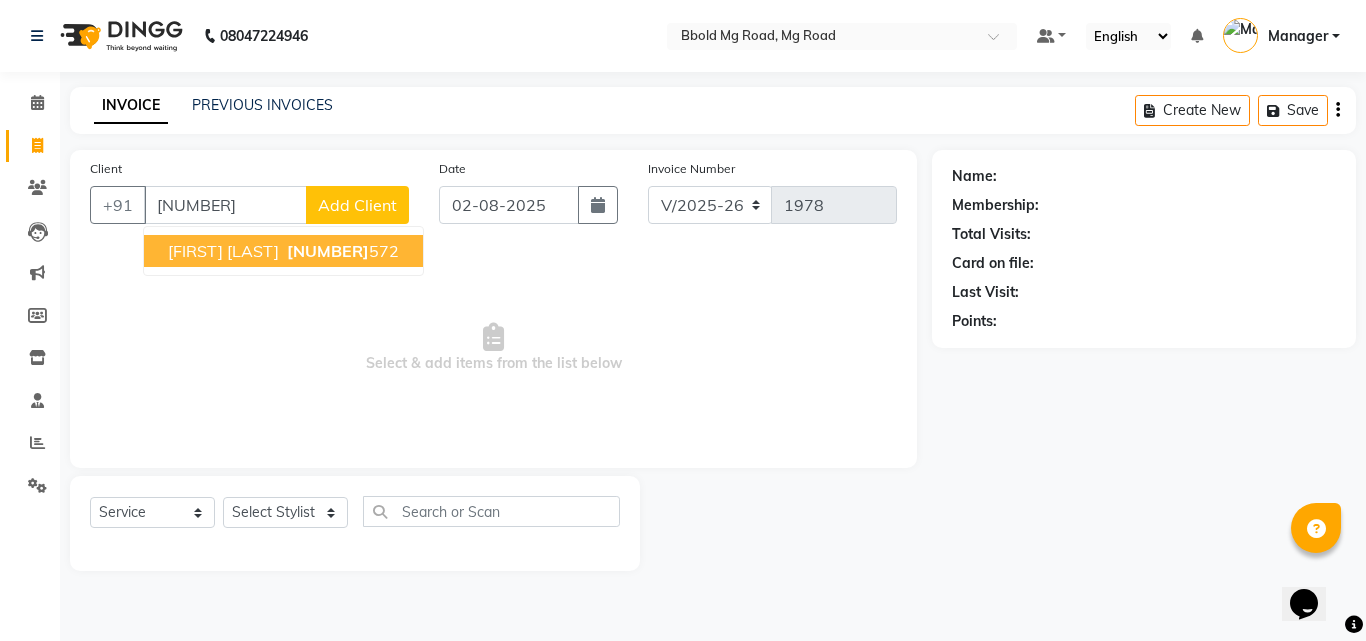 click on "[NUMBER]" at bounding box center [328, 251] 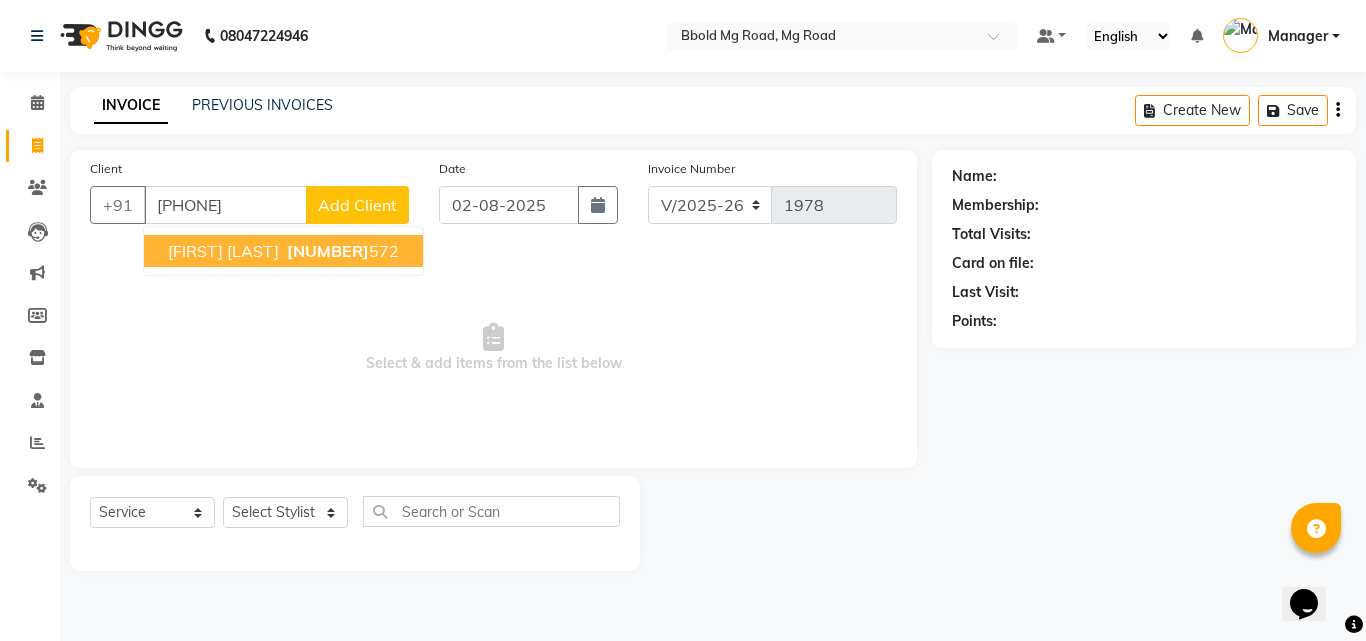 type on "[PHONE]" 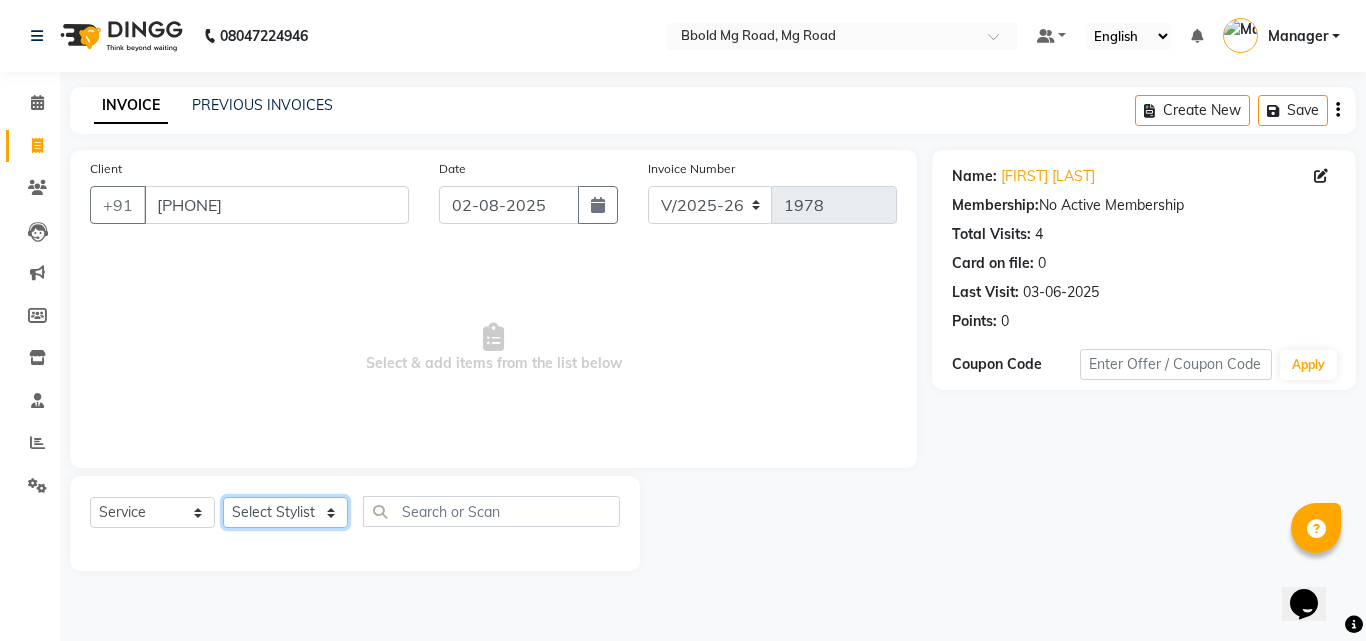 click on "Select Stylist [FIRST] [LAST] [FIRST] [FIRST] [FIRST] [FIRST] Manager [FIRST] [FIRST] [FIRST] [FIRST] [FIRST] [FIRST] [FIRST] [FIRST]" 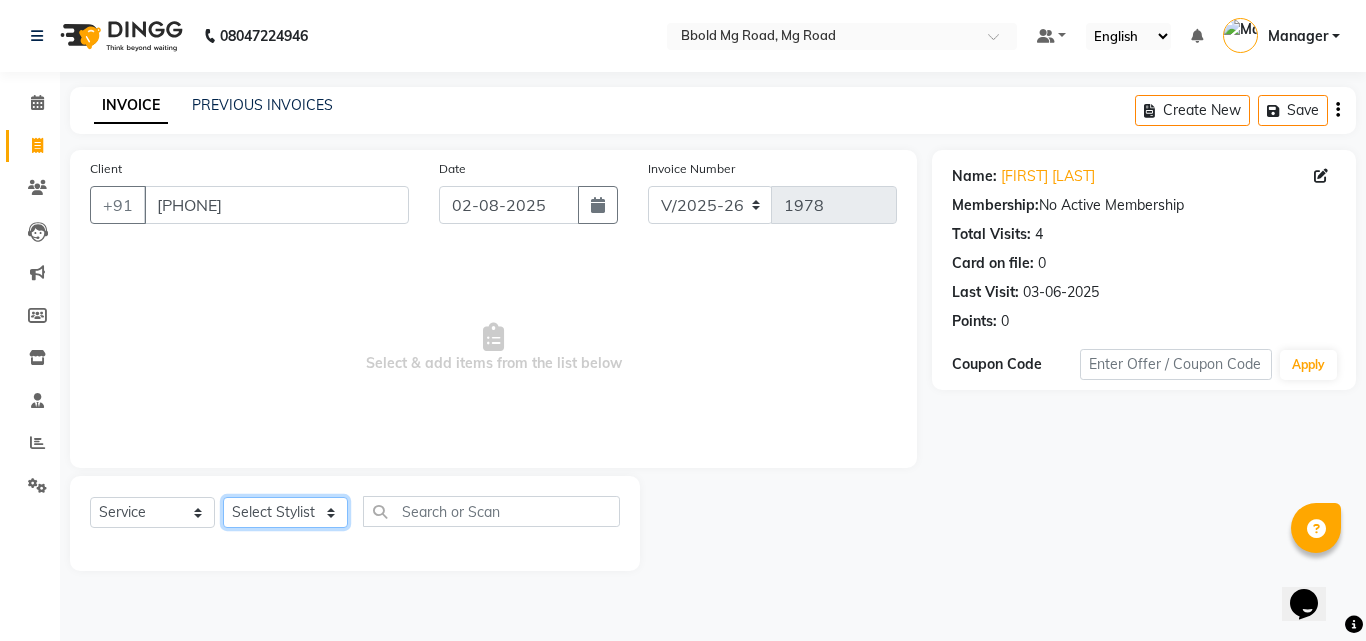select on "63647" 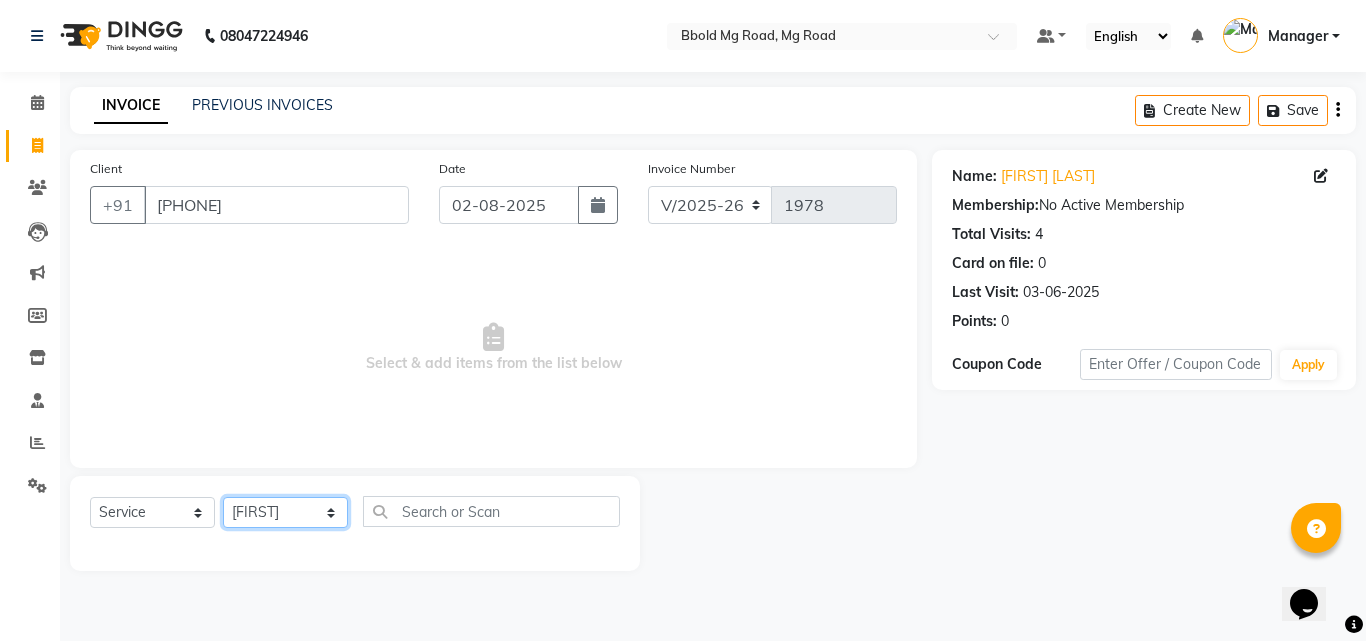 click on "Select Stylist [FIRST] [LAST] [FIRST] [FIRST] [FIRST] [FIRST] Manager [FIRST] [FIRST] [FIRST] [FIRST] [FIRST] [FIRST] [FIRST] [FIRST]" 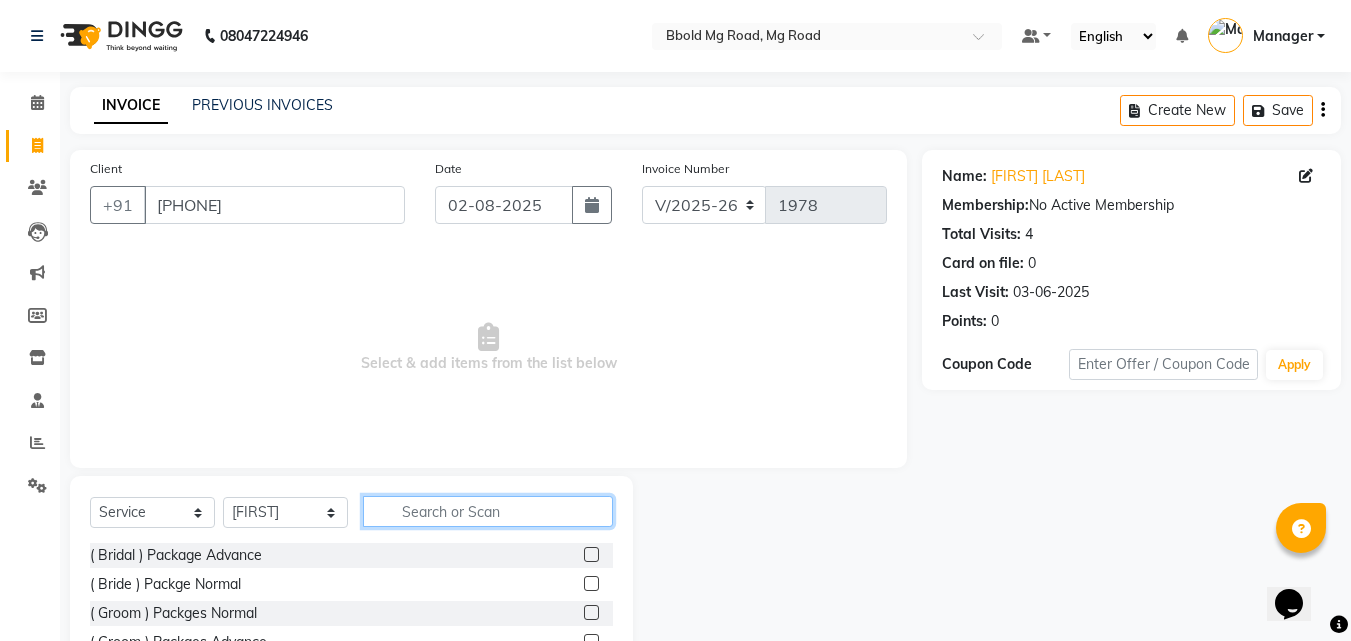 click 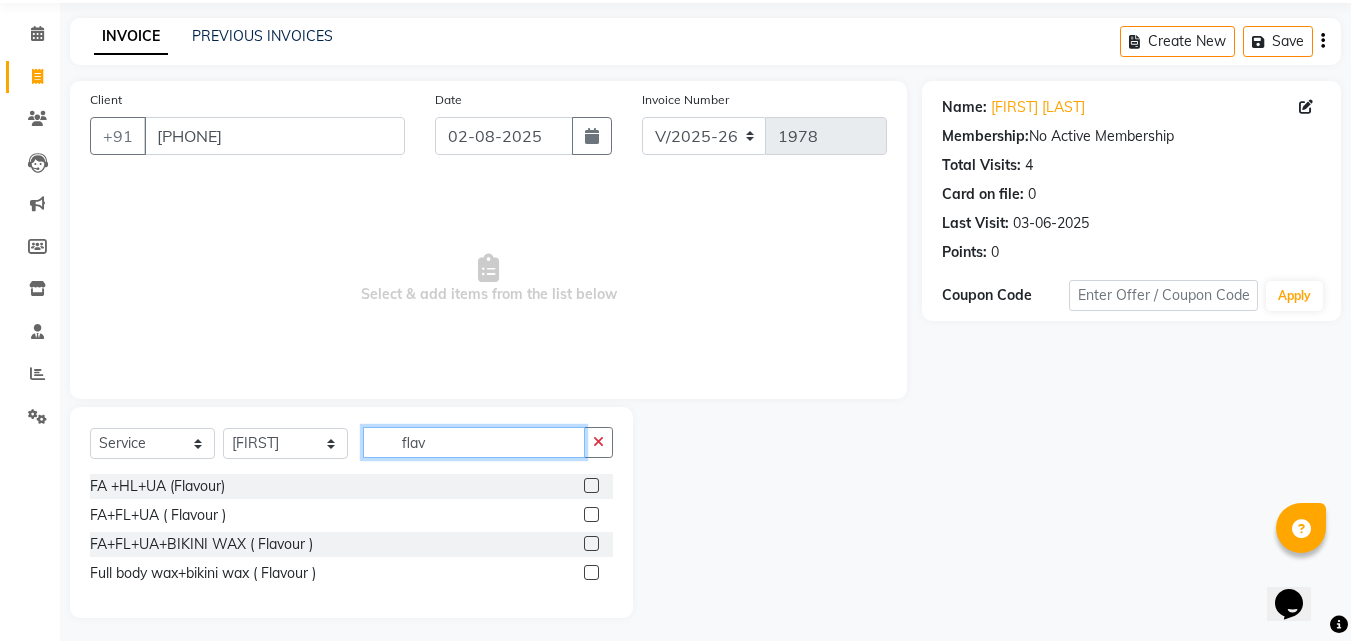 scroll, scrollTop: 76, scrollLeft: 0, axis: vertical 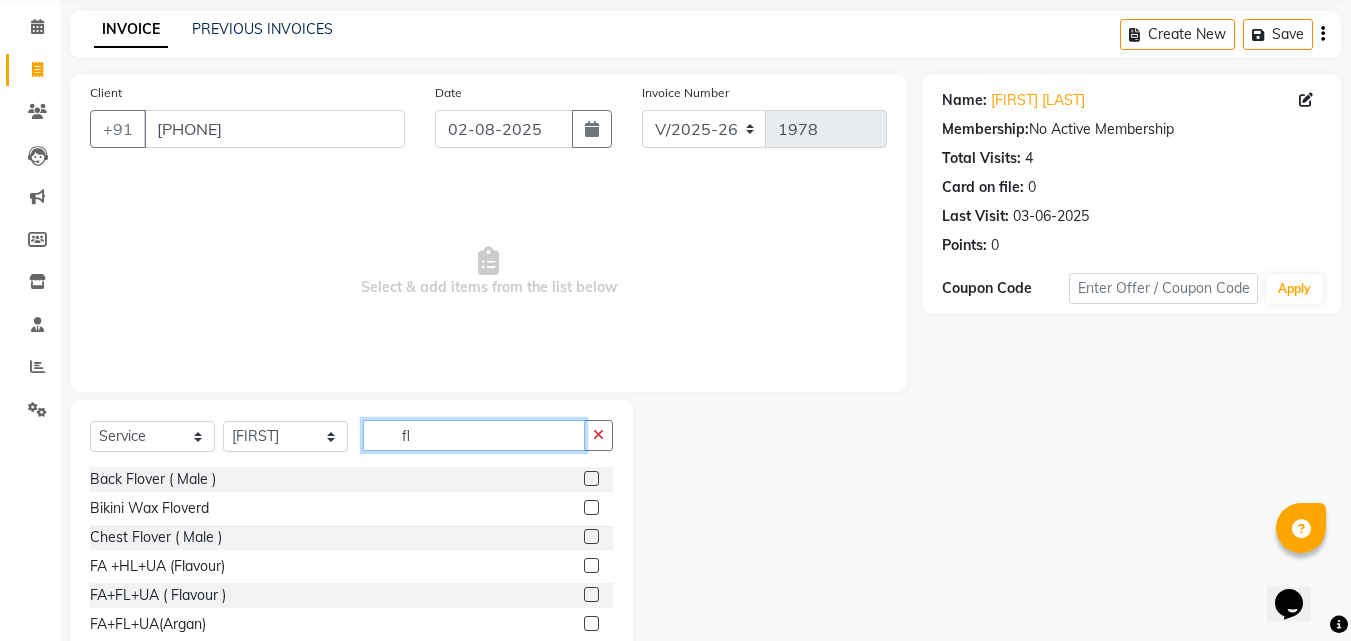 type on "f" 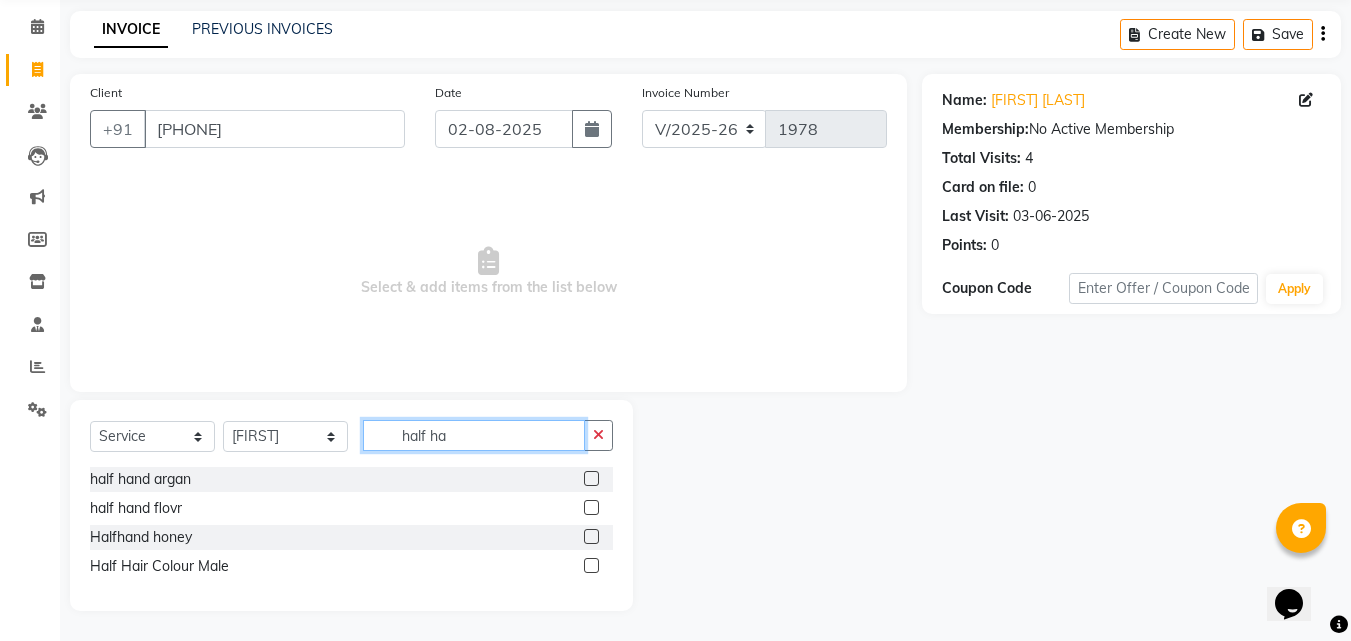 type on "half ha" 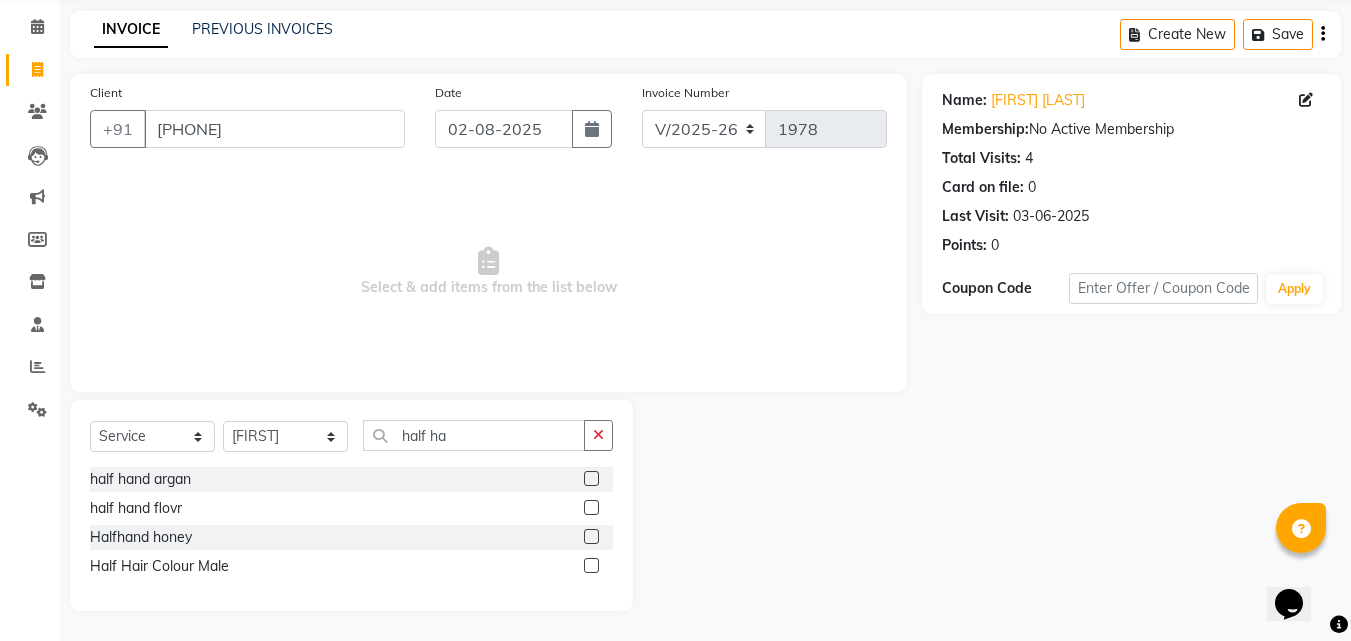 click 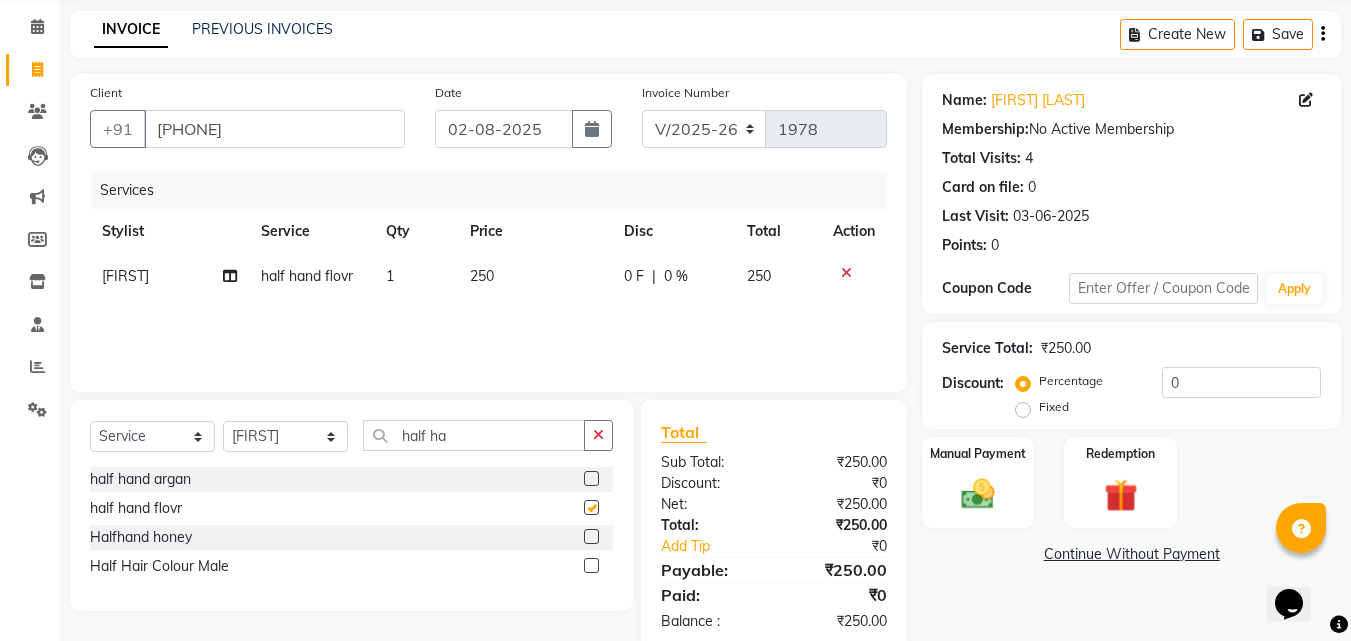 checkbox on "false" 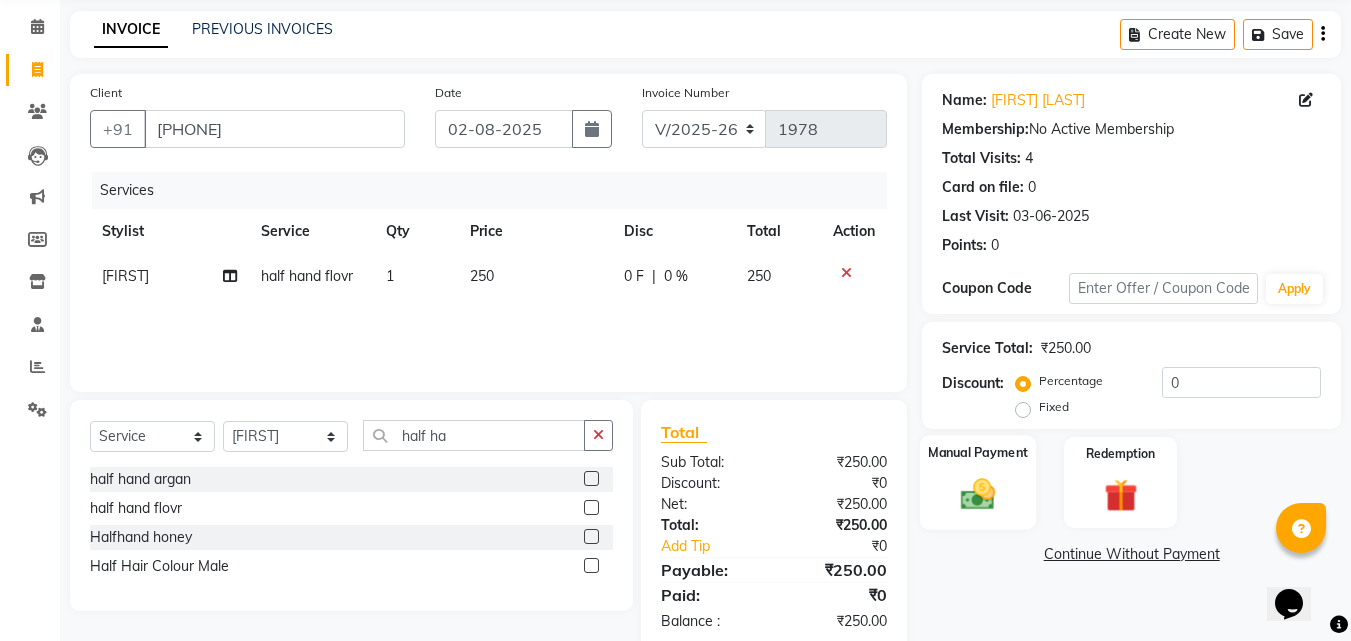 click 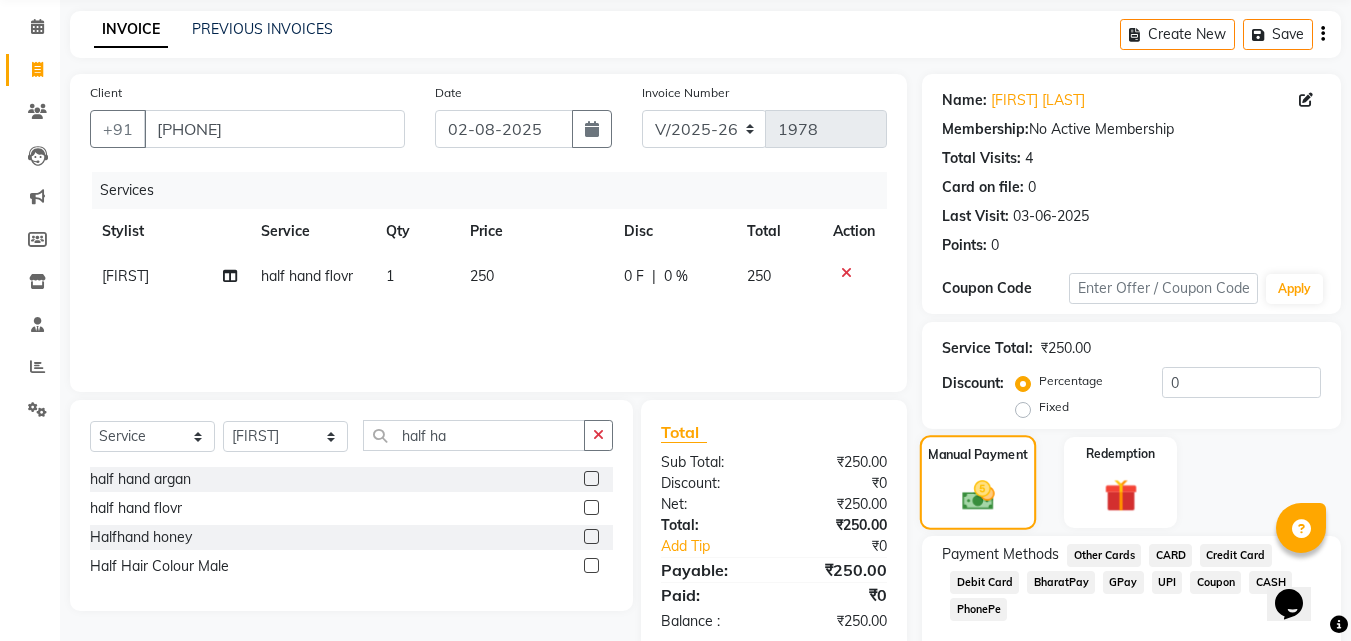 scroll, scrollTop: 162, scrollLeft: 0, axis: vertical 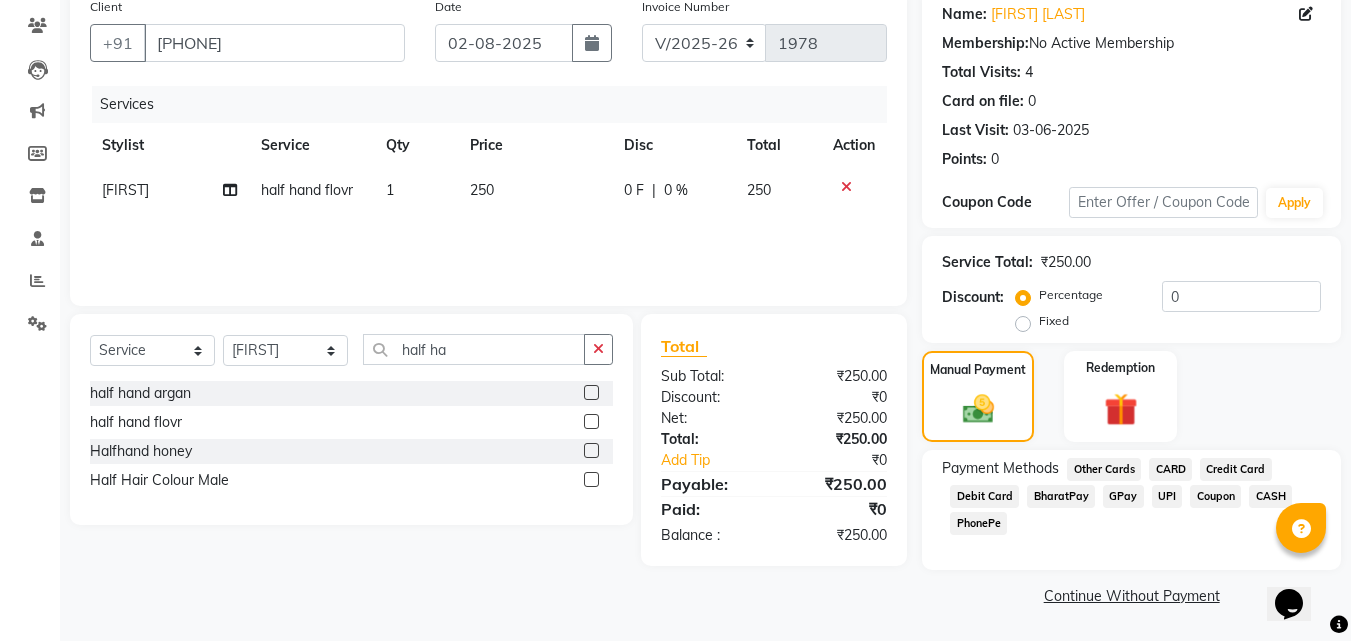 click on "CARD" 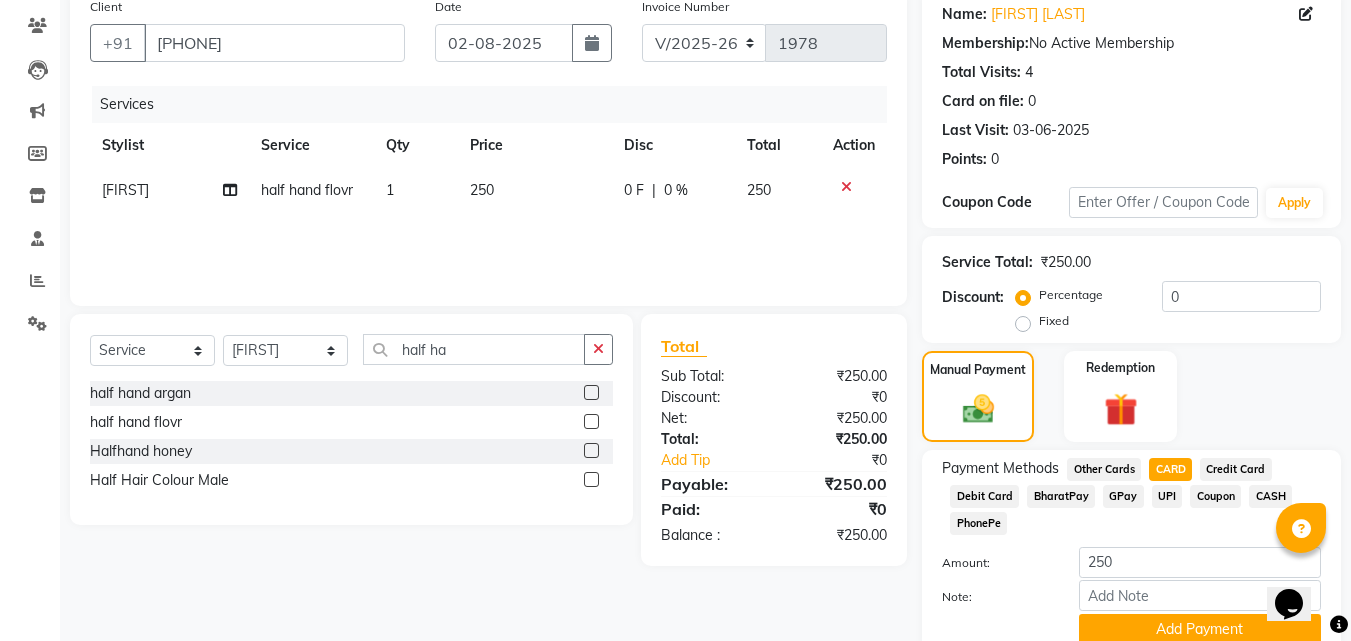 scroll, scrollTop: 245, scrollLeft: 0, axis: vertical 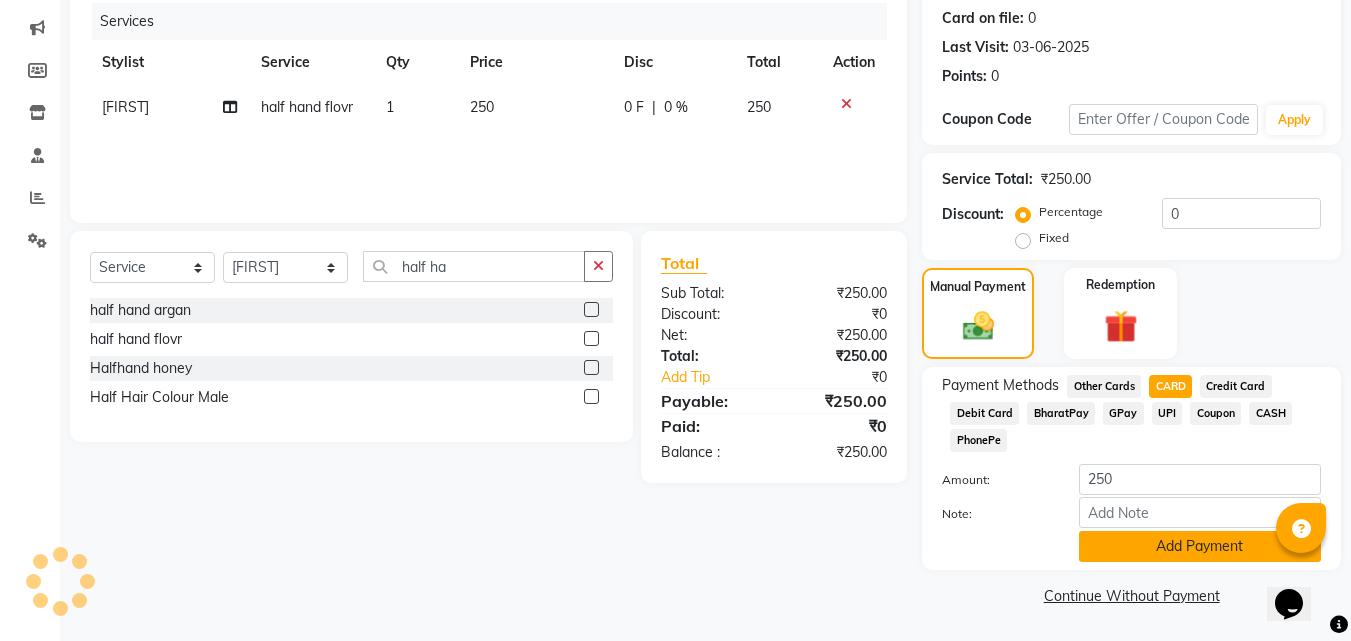 click on "Add Payment" 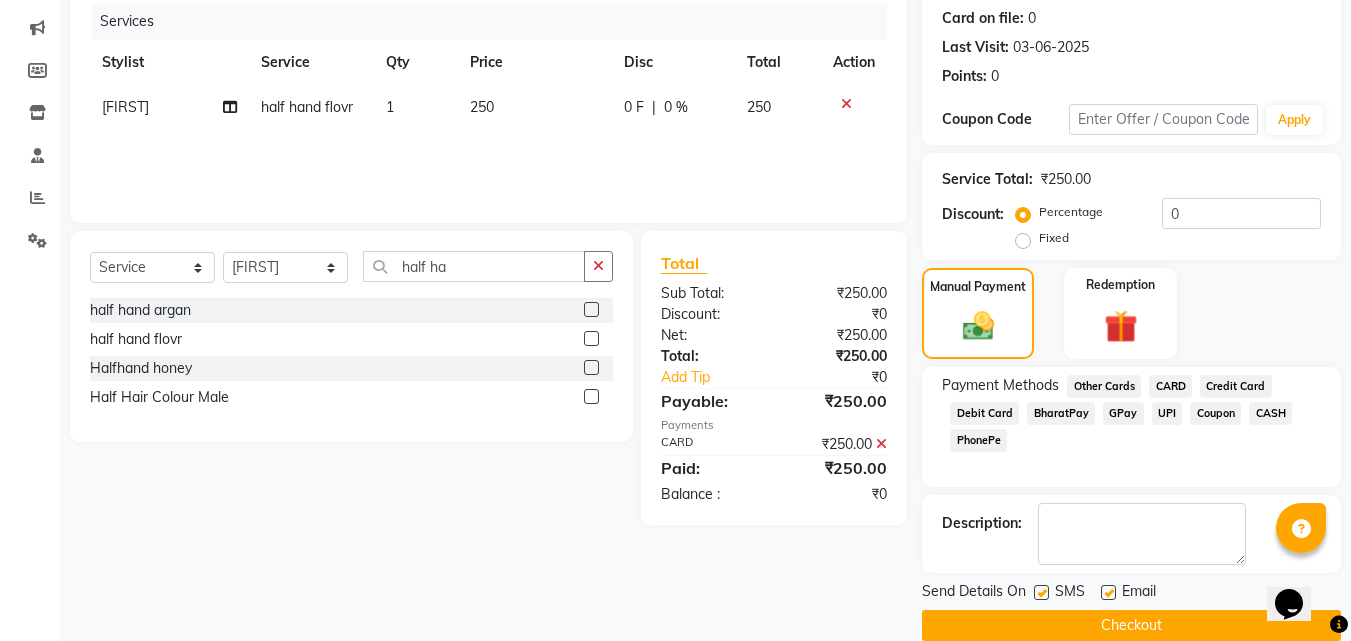 scroll, scrollTop: 275, scrollLeft: 0, axis: vertical 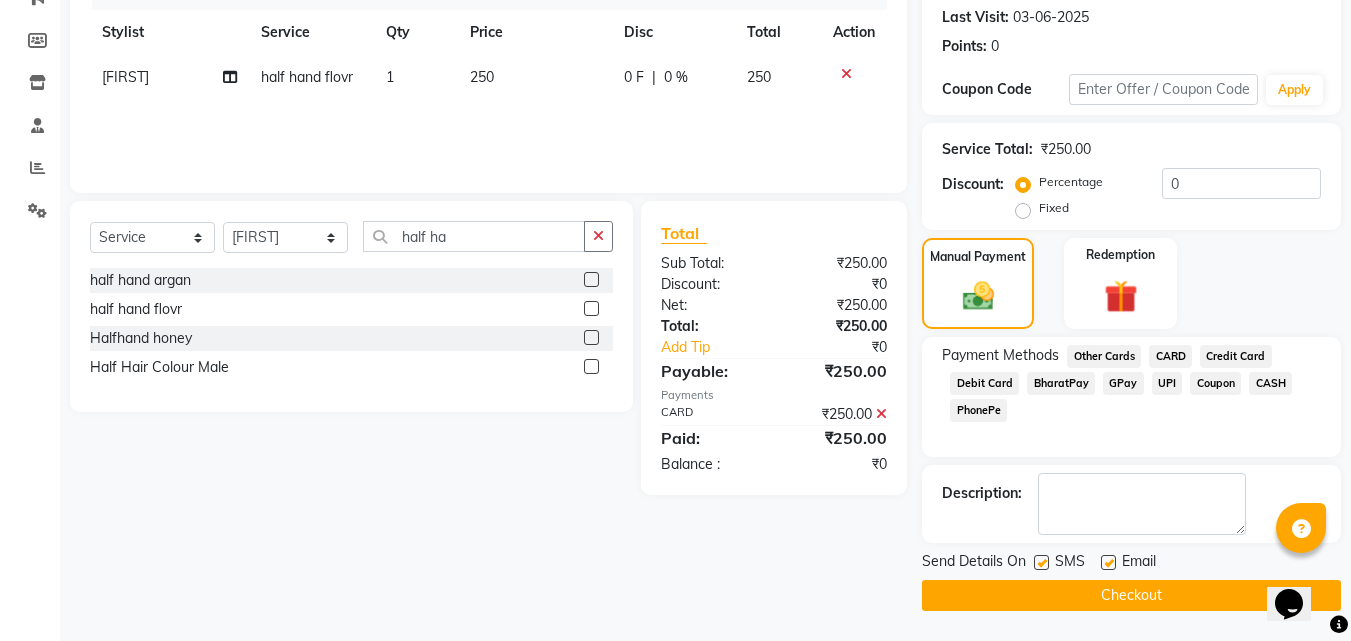 click on "Checkout" 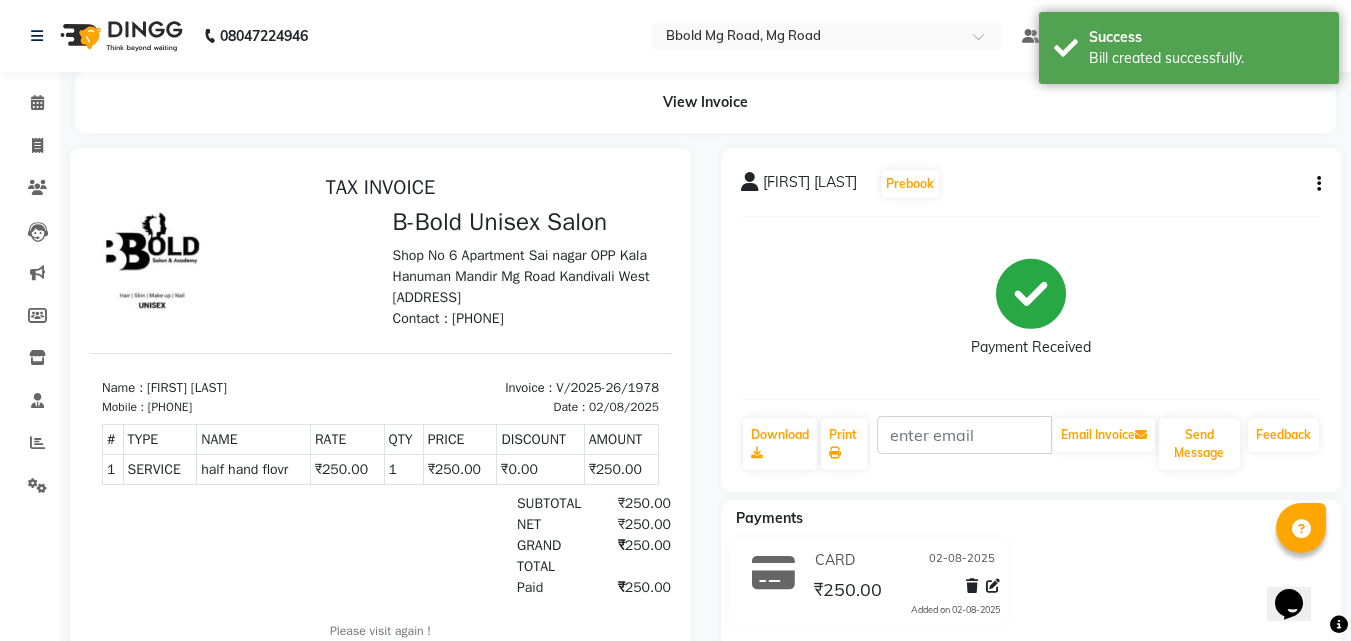 scroll, scrollTop: 0, scrollLeft: 0, axis: both 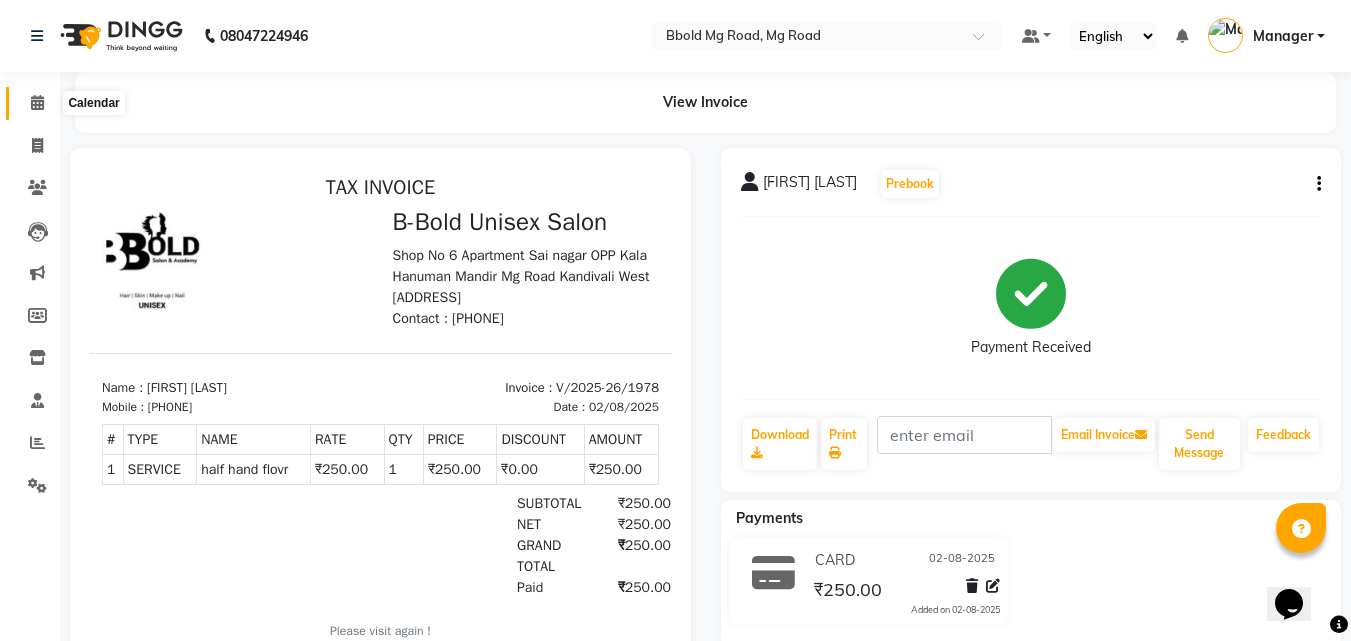 click 